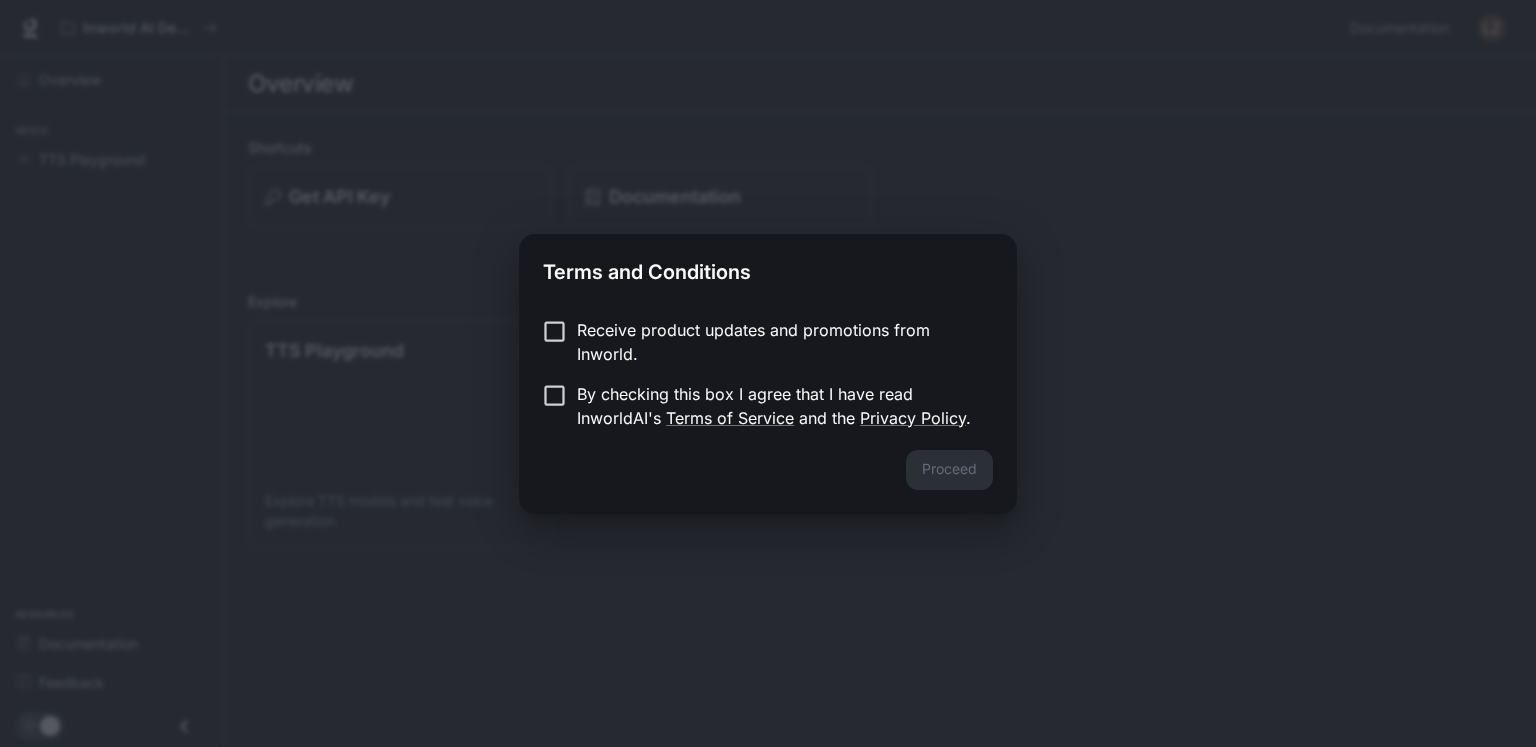 scroll, scrollTop: 0, scrollLeft: 0, axis: both 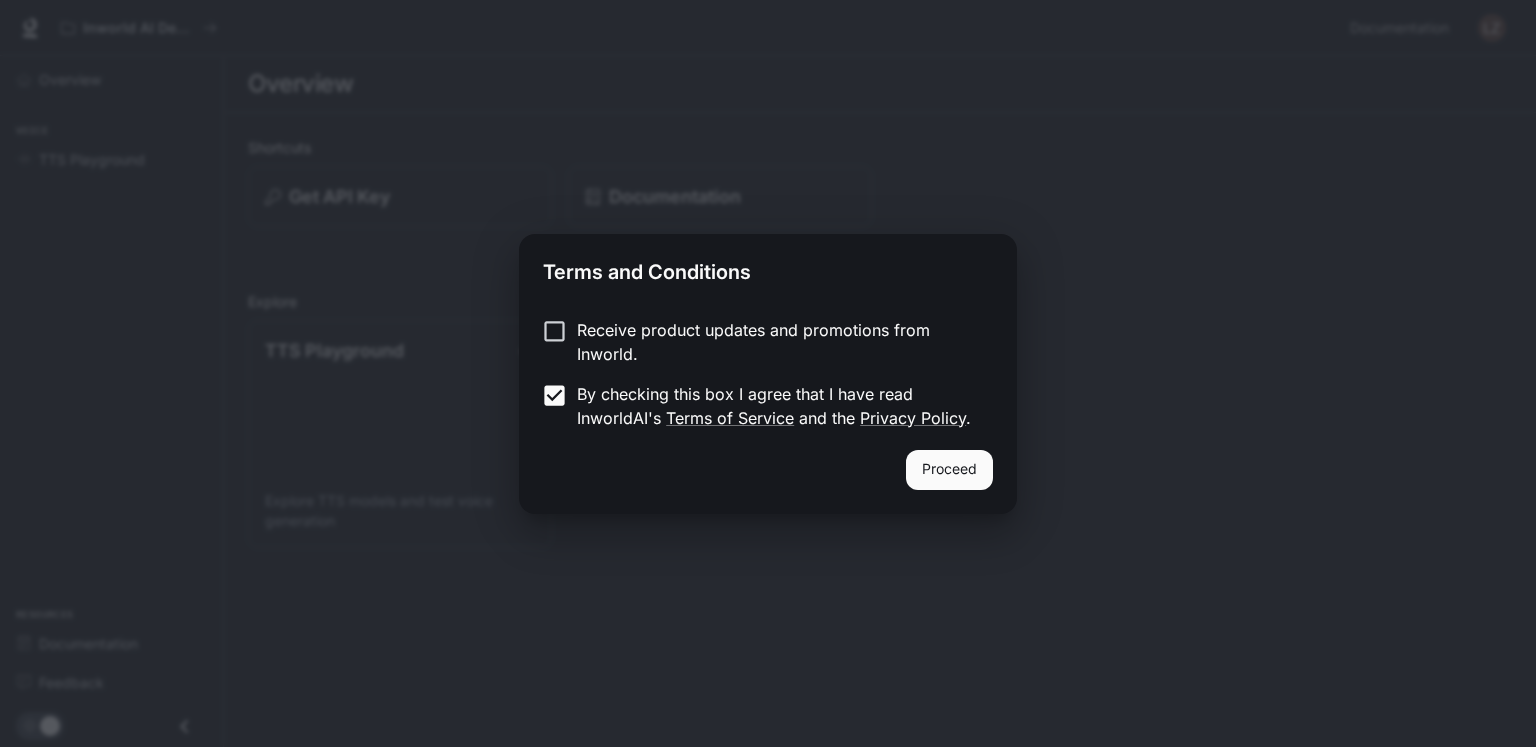 click on "Proceed" at bounding box center [949, 470] 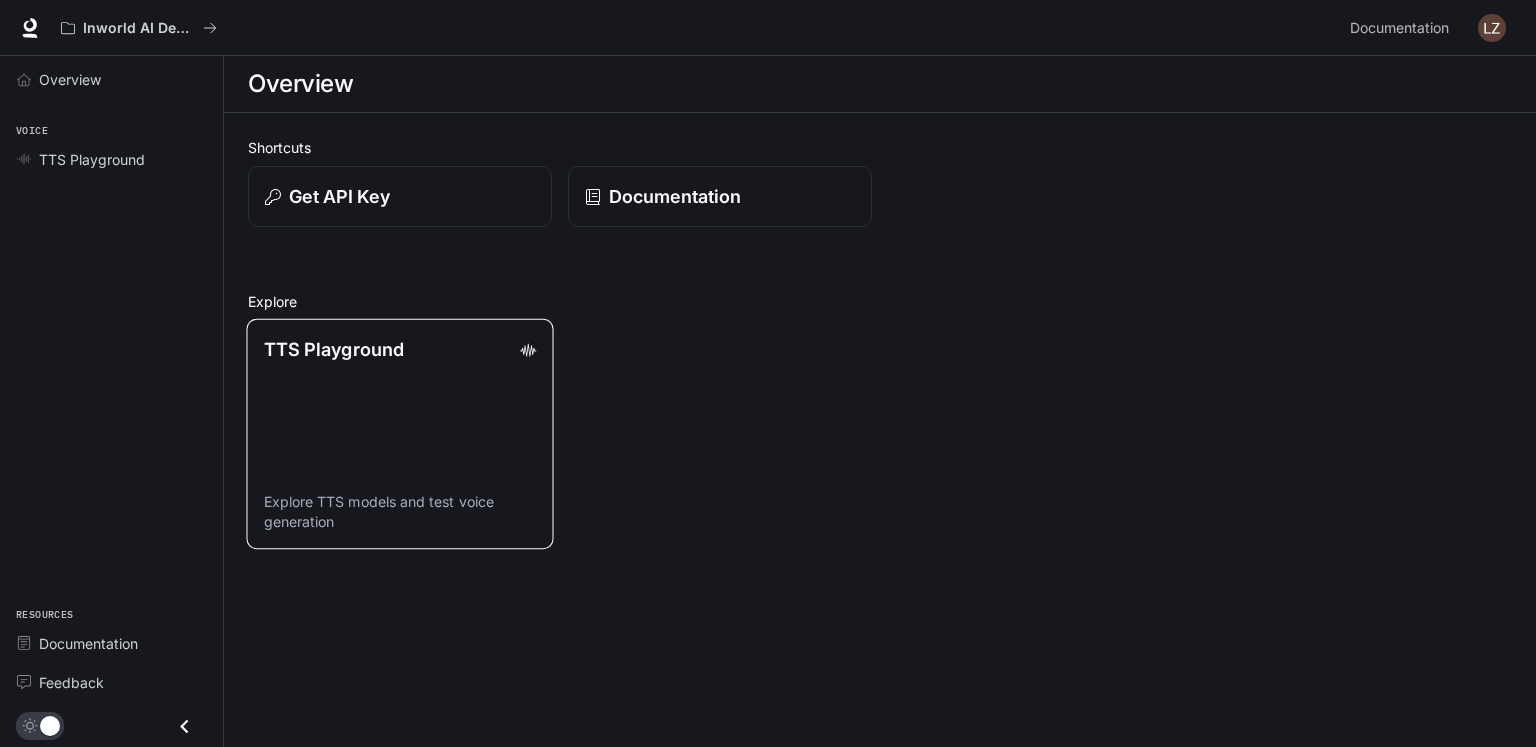 click at bounding box center [528, 349] 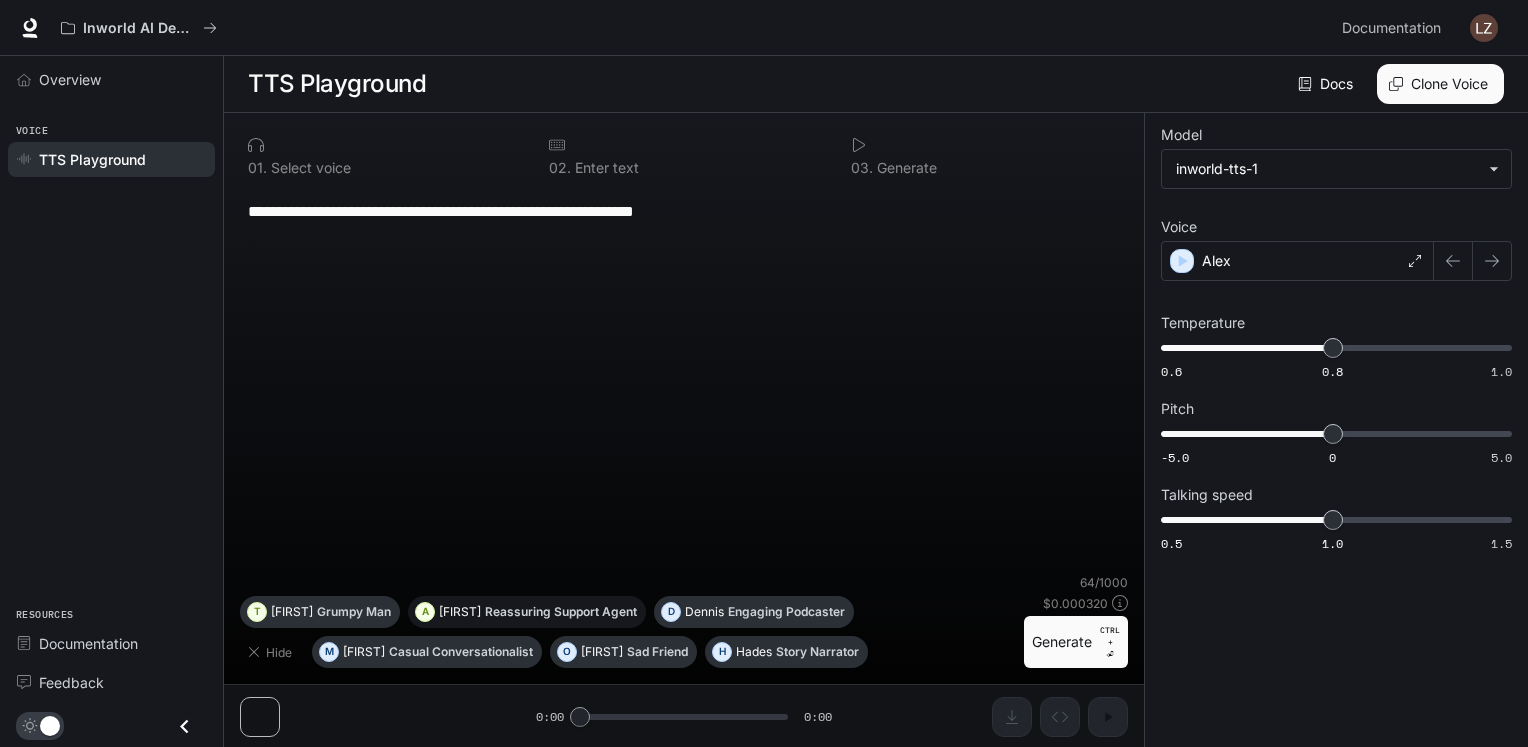 click on "Reassuring Support Agent" at bounding box center [461, 652] 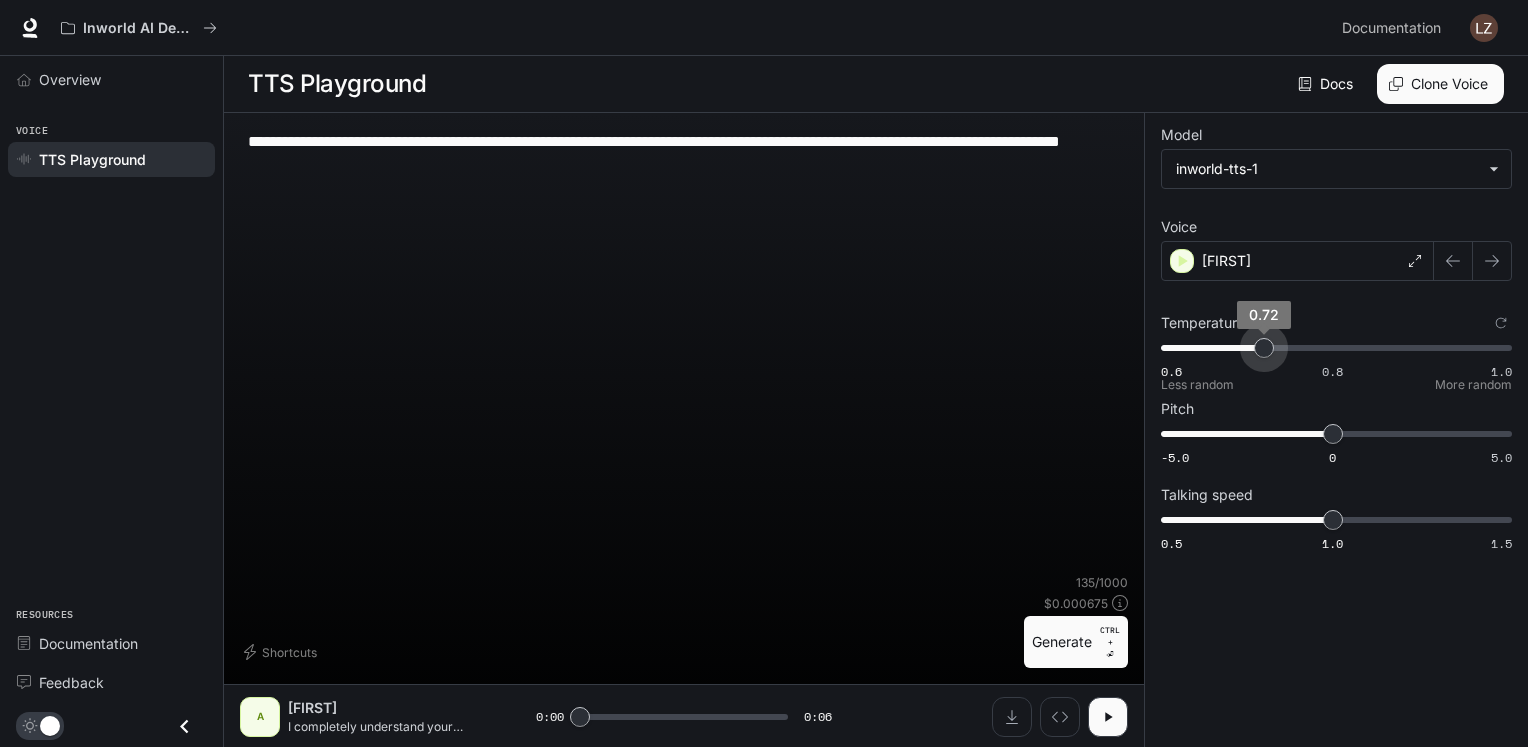 drag, startPoint x: 1322, startPoint y: 339, endPoint x: 1242, endPoint y: 344, distance: 80.1561 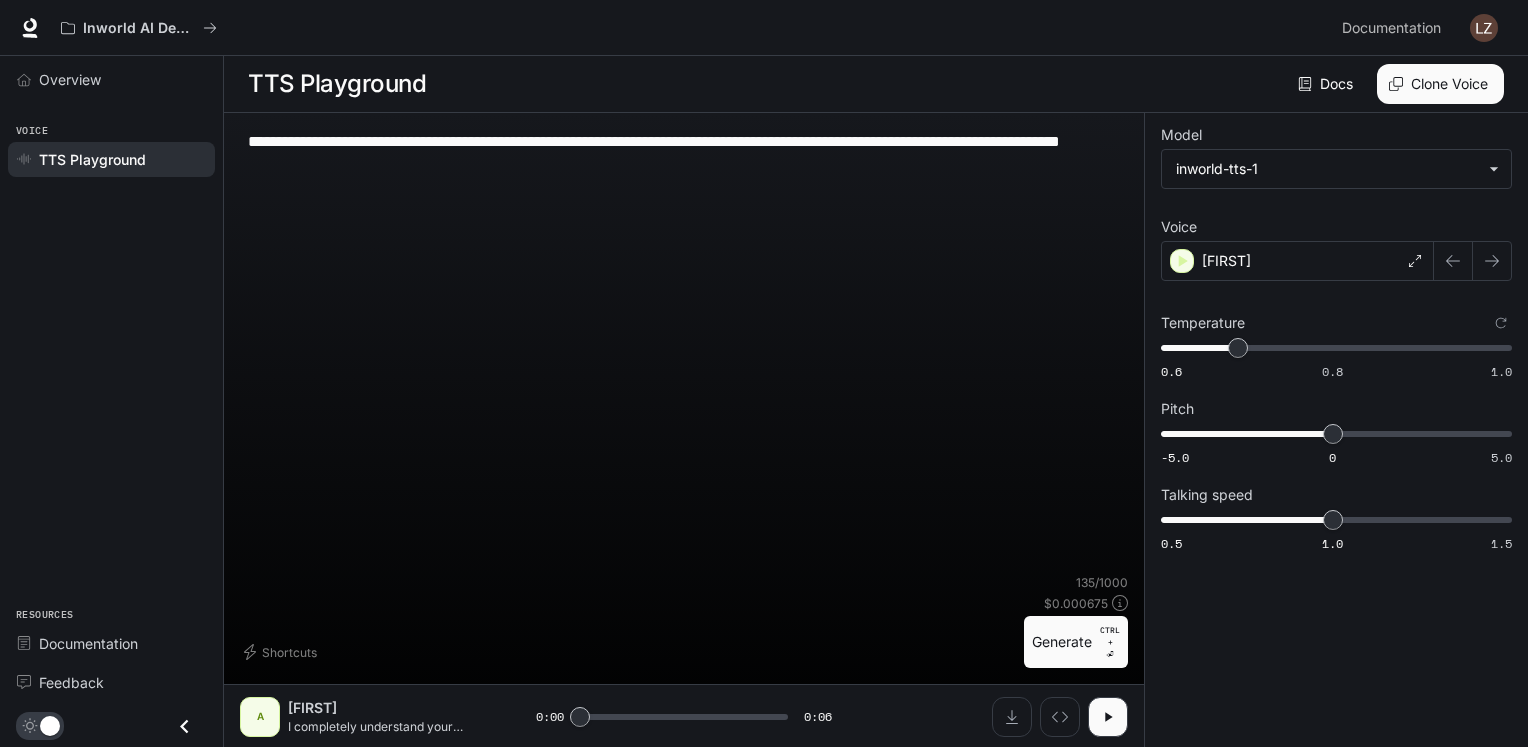 click on "Generate CTRL +  ⏎" at bounding box center [1076, 642] 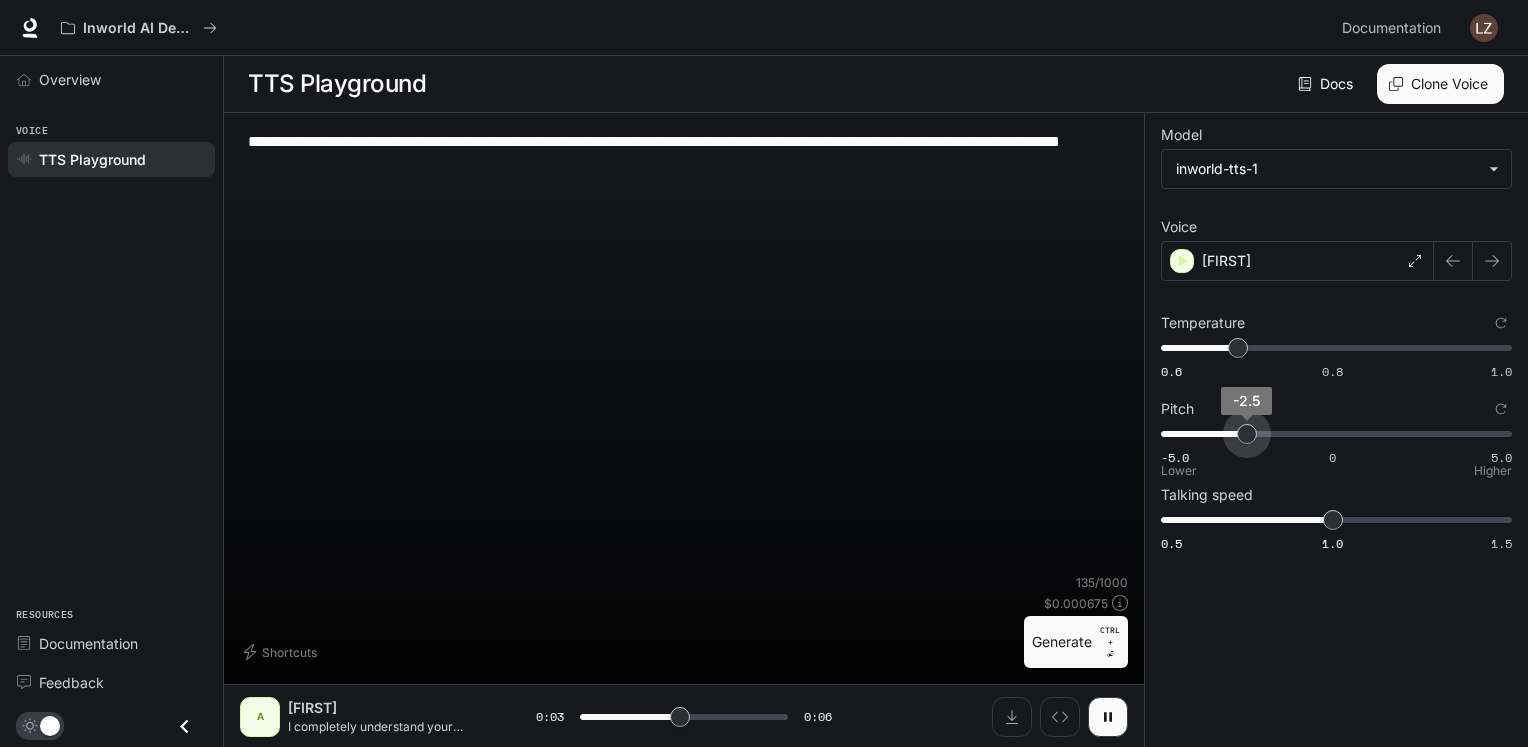 drag, startPoint x: 1332, startPoint y: 430, endPoint x: 1240, endPoint y: 430, distance: 92 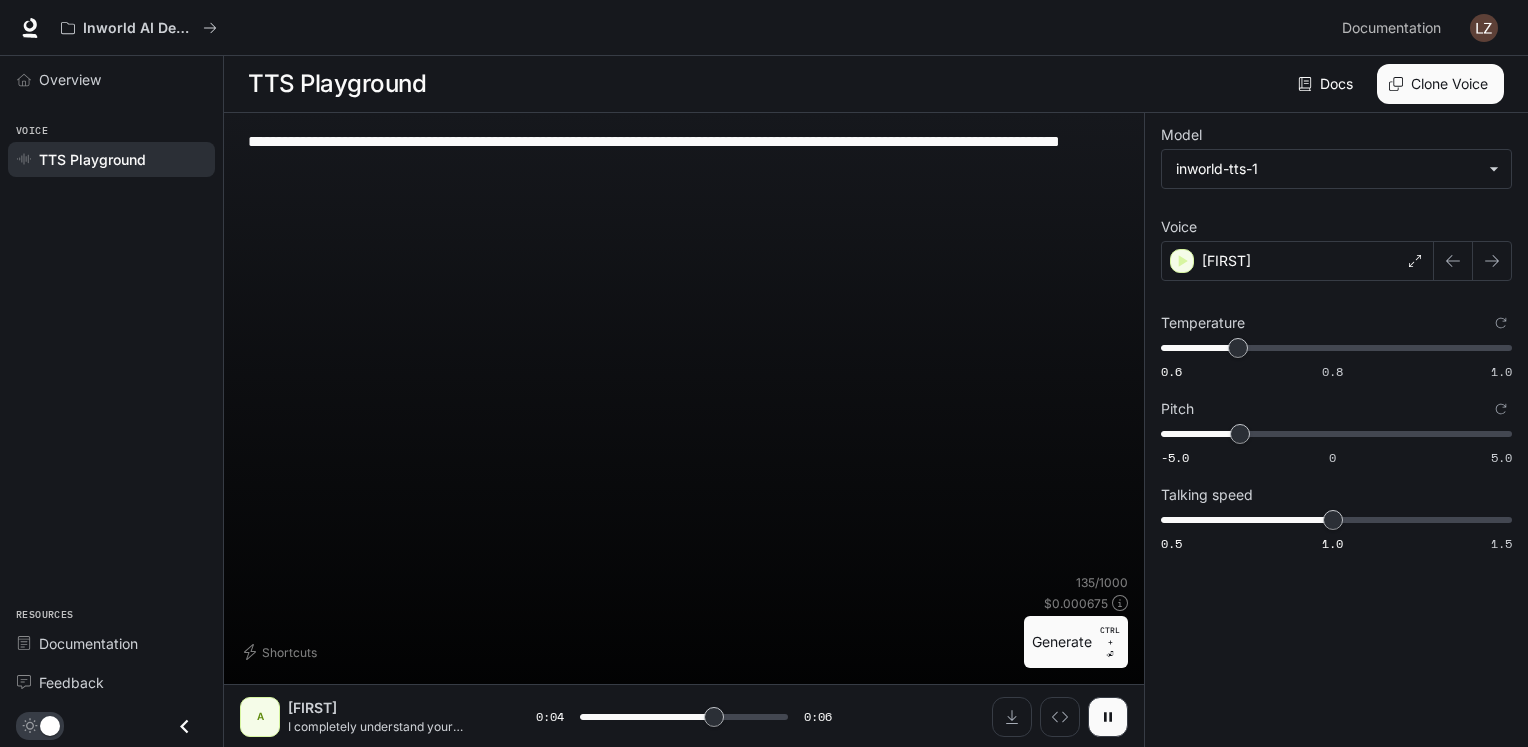 click on "Generate CTRL +  ⏎" at bounding box center [1076, 642] 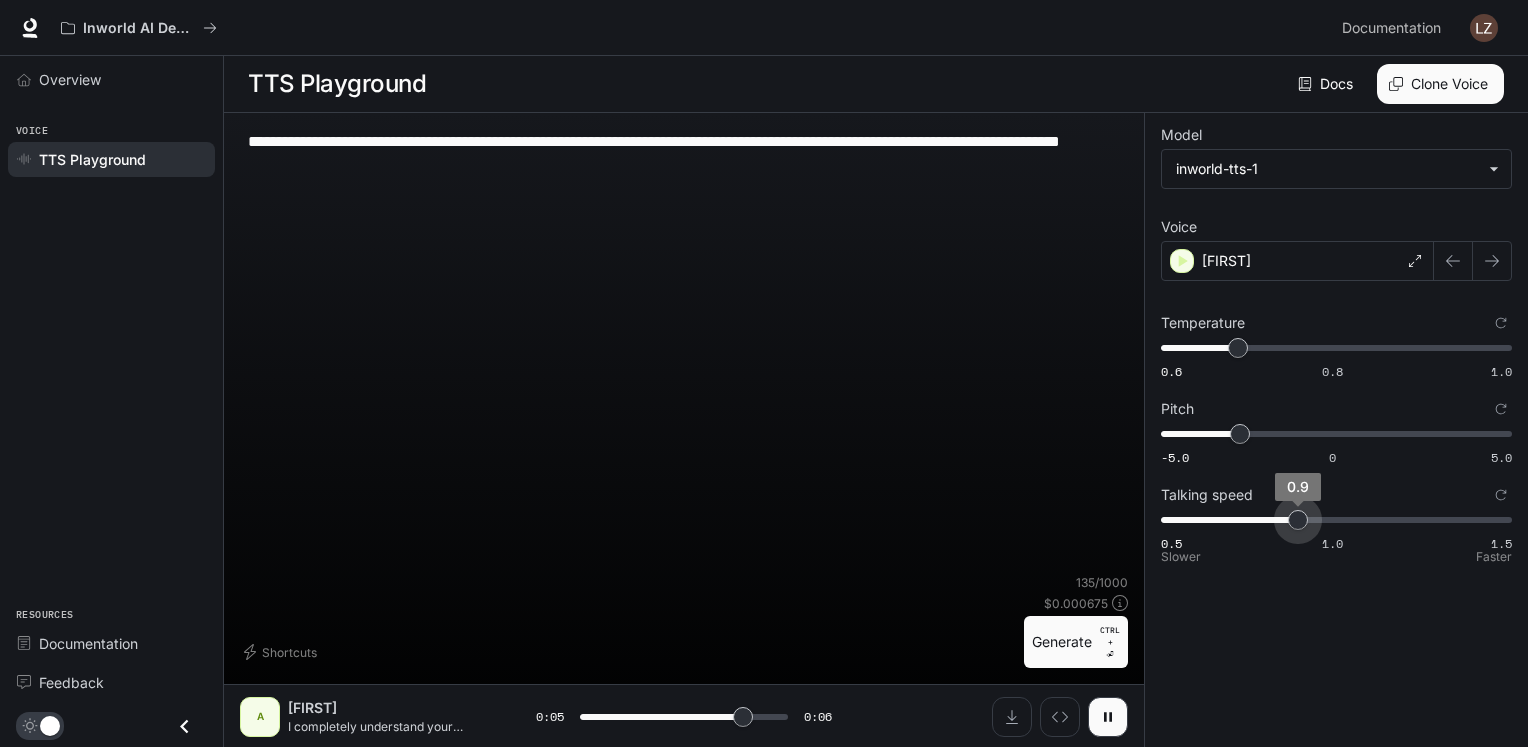 drag, startPoint x: 1329, startPoint y: 513, endPoint x: 1302, endPoint y: 515, distance: 27.073973 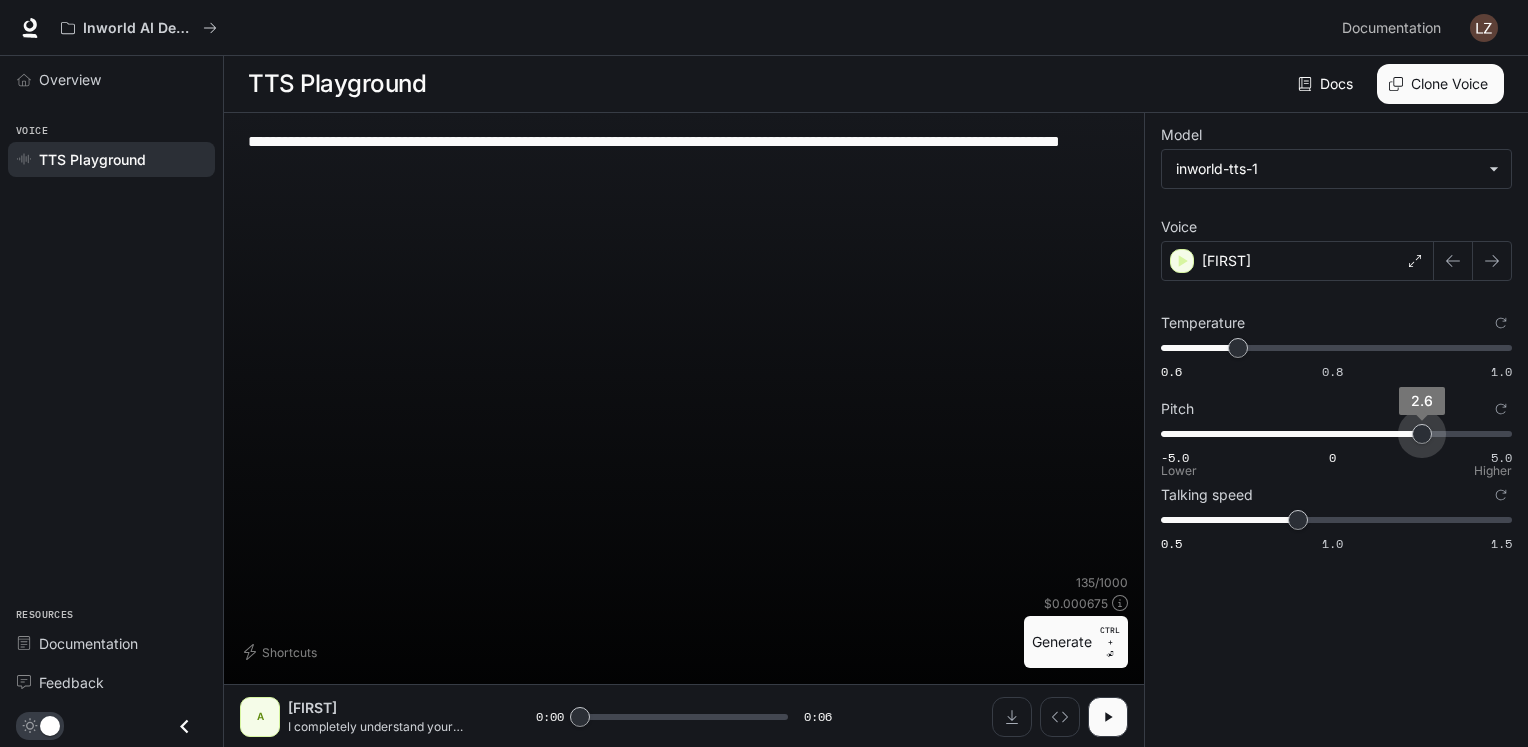 drag, startPoint x: 1251, startPoint y: 433, endPoint x: 1420, endPoint y: 437, distance: 169.04733 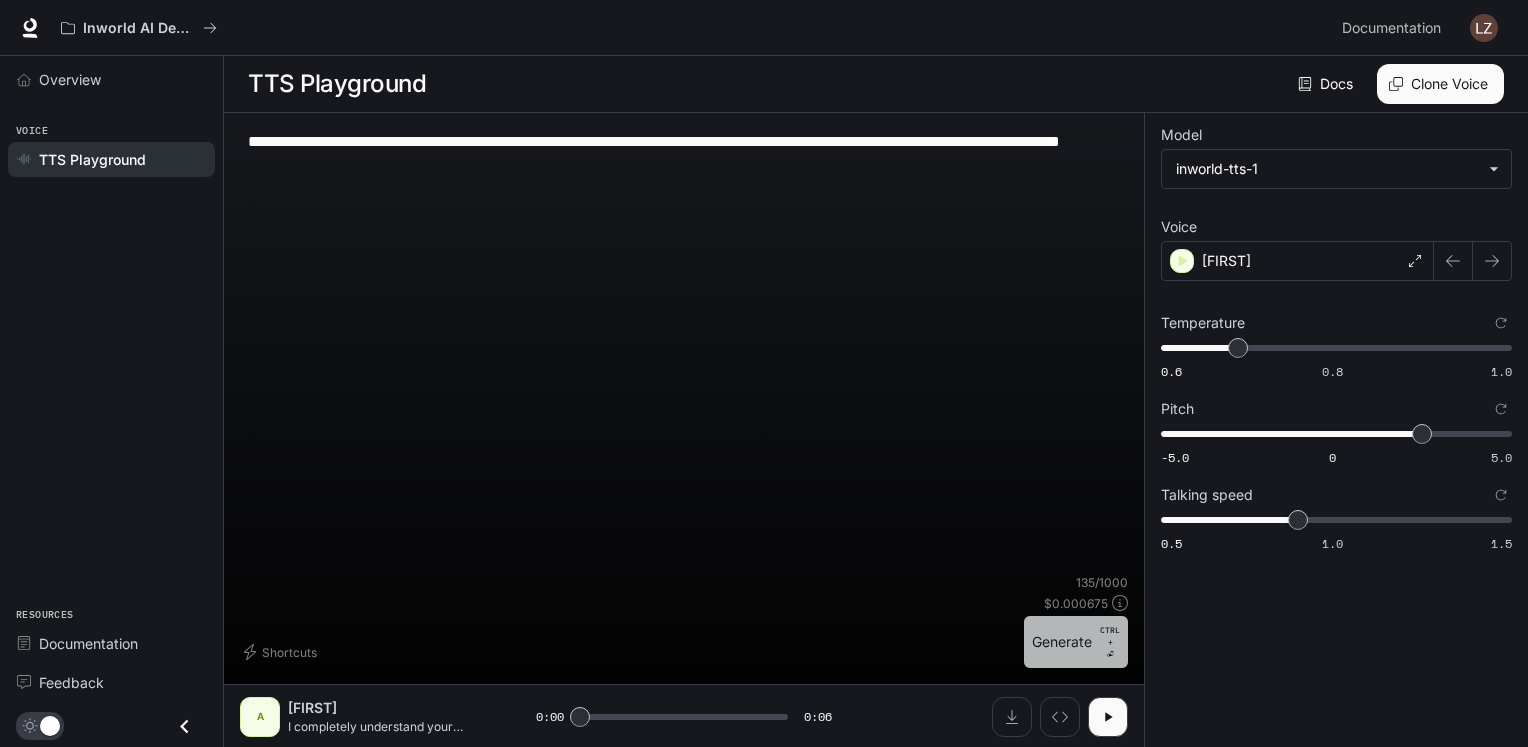 click on "Generate CTRL +  ⏎" at bounding box center [1076, 642] 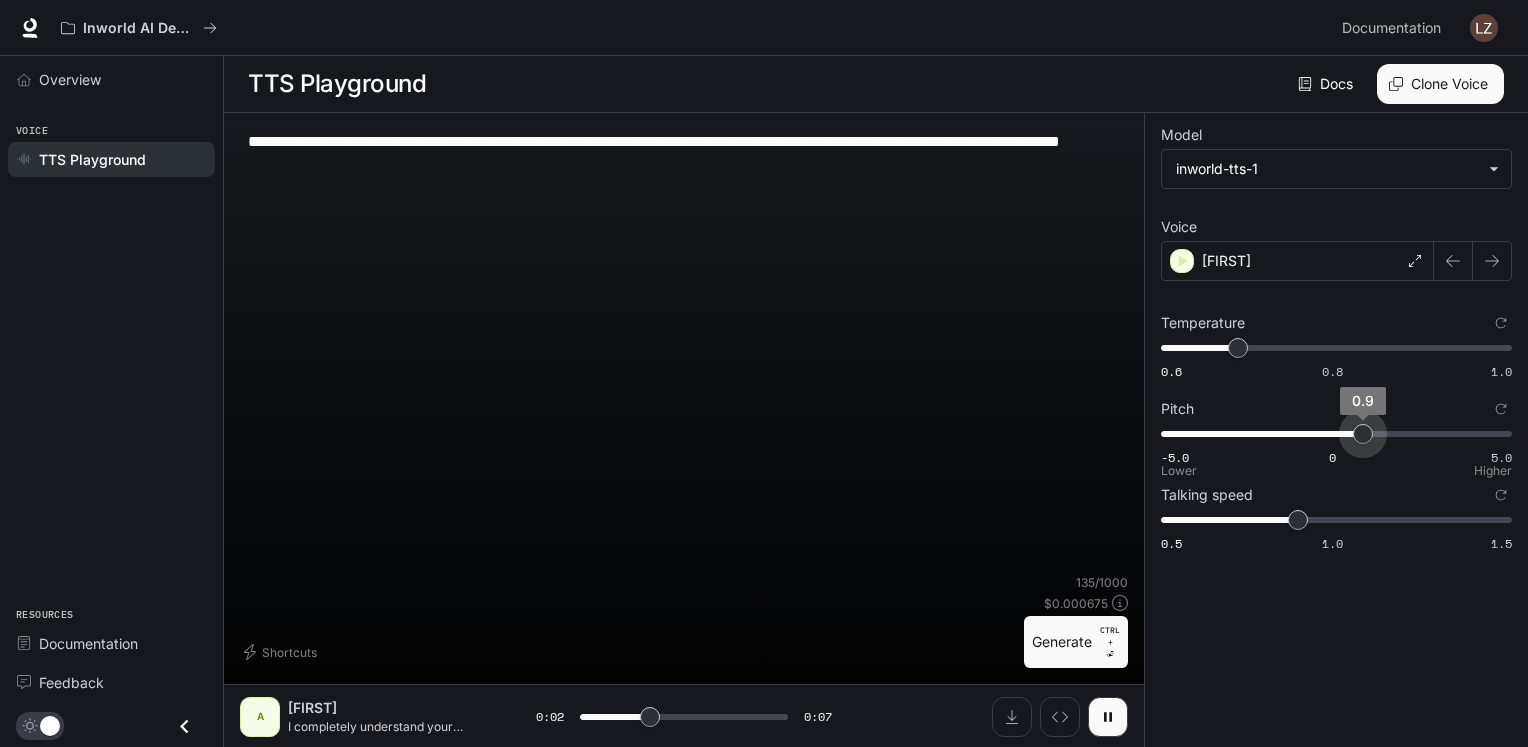 drag, startPoint x: 1396, startPoint y: 433, endPoint x: 1362, endPoint y: 437, distance: 34.234486 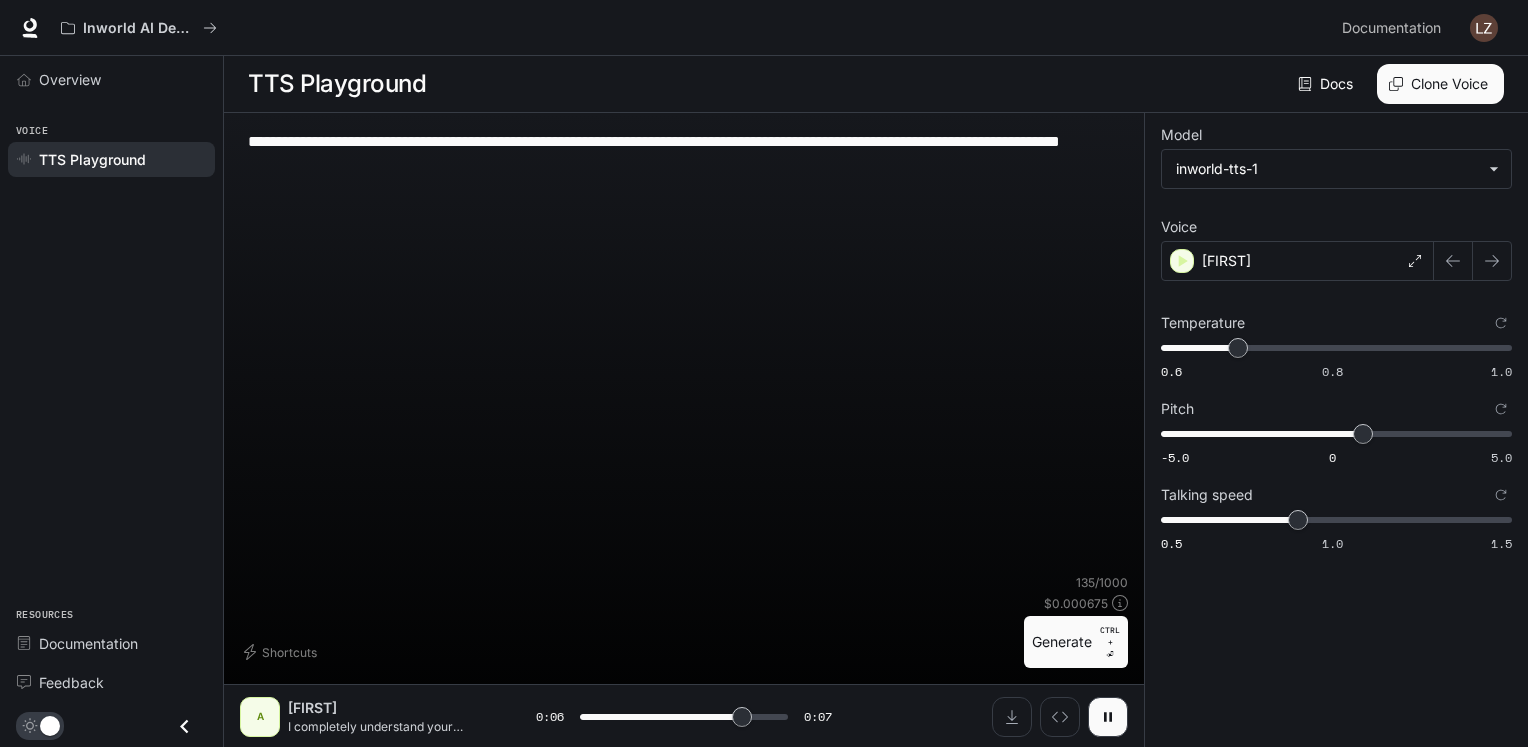 click on "Generate CTRL +  ⏎" at bounding box center (1076, 642) 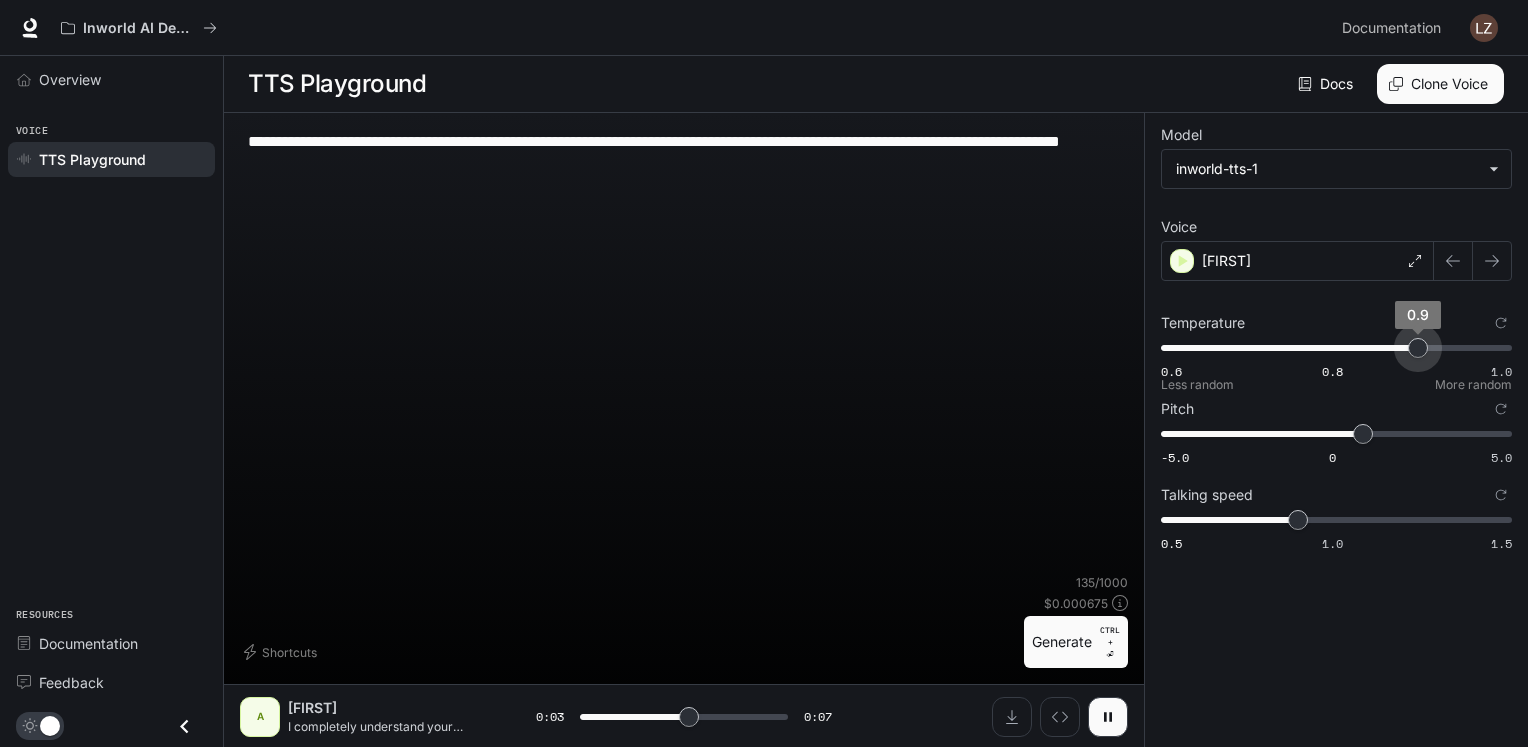 drag, startPoint x: 1237, startPoint y: 345, endPoint x: 1420, endPoint y: 339, distance: 183.09833 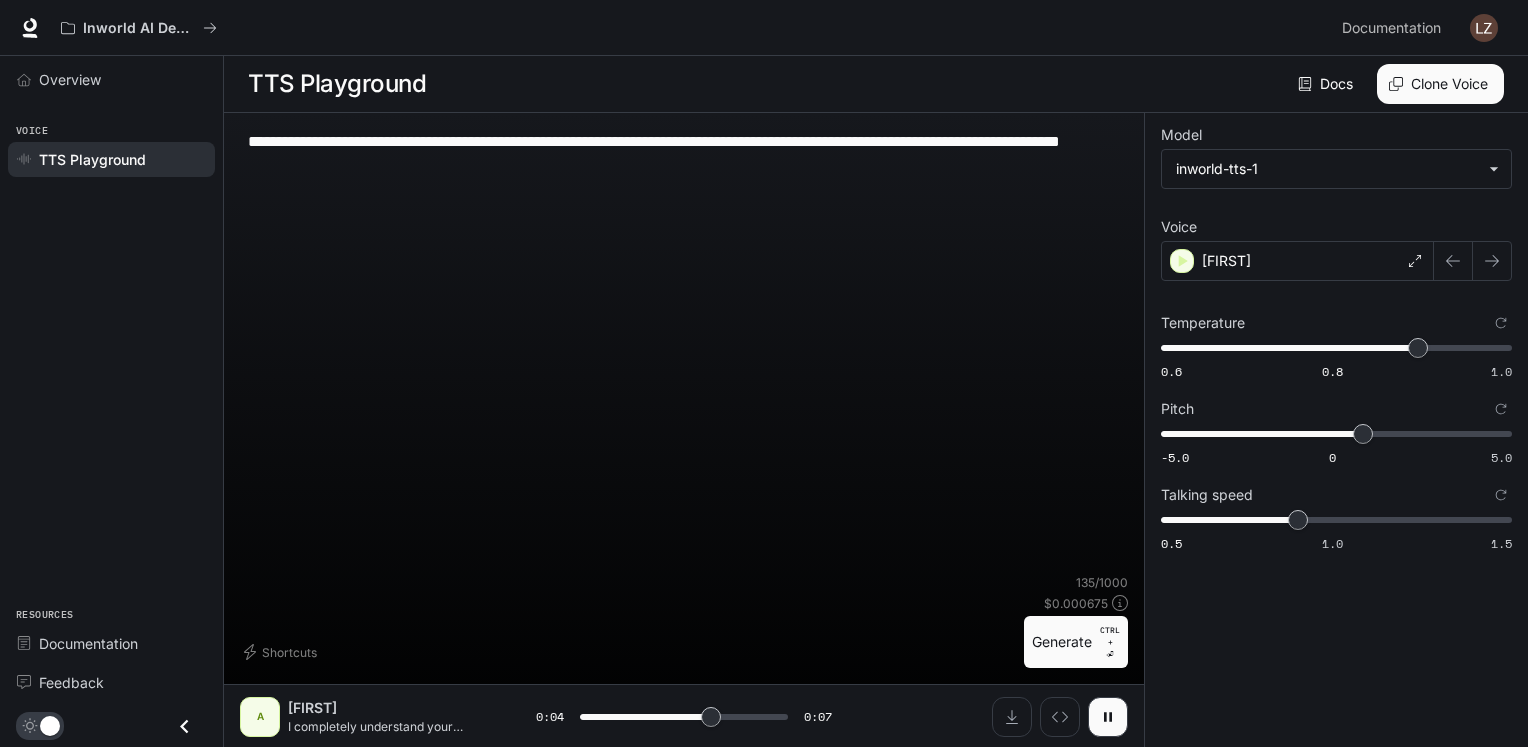 click on "Generate CTRL +  ⏎" at bounding box center [1076, 642] 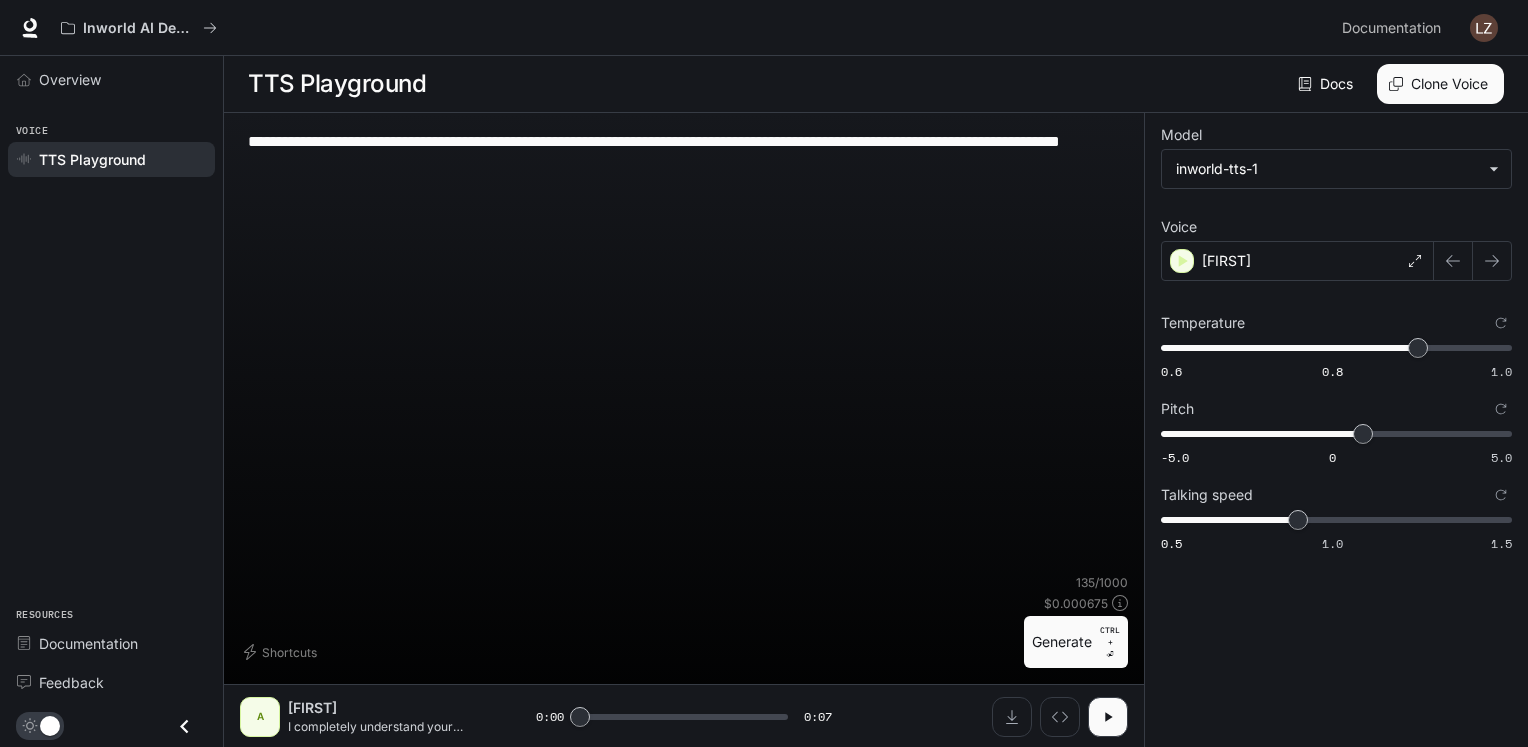 scroll, scrollTop: 0, scrollLeft: 0, axis: both 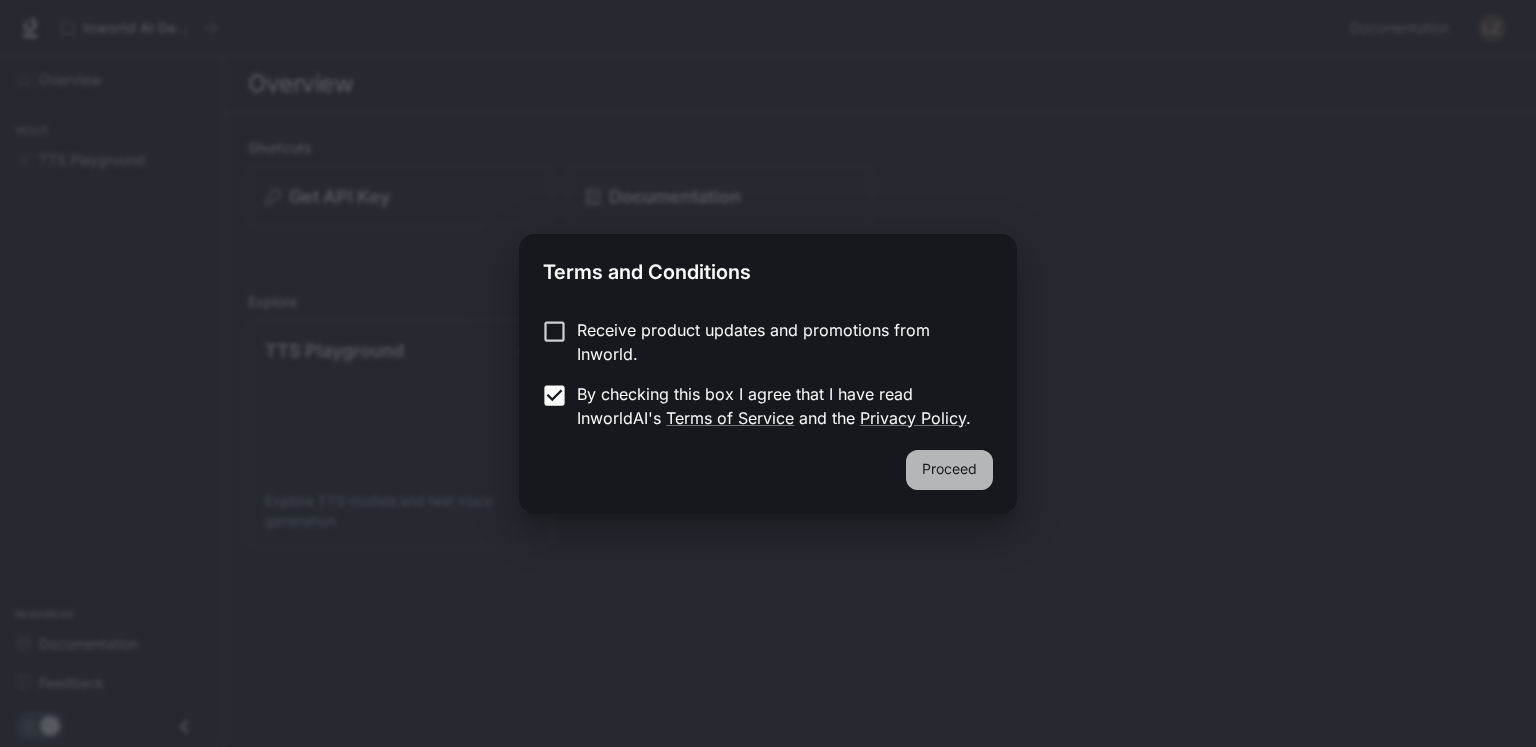click on "Proceed" at bounding box center [949, 470] 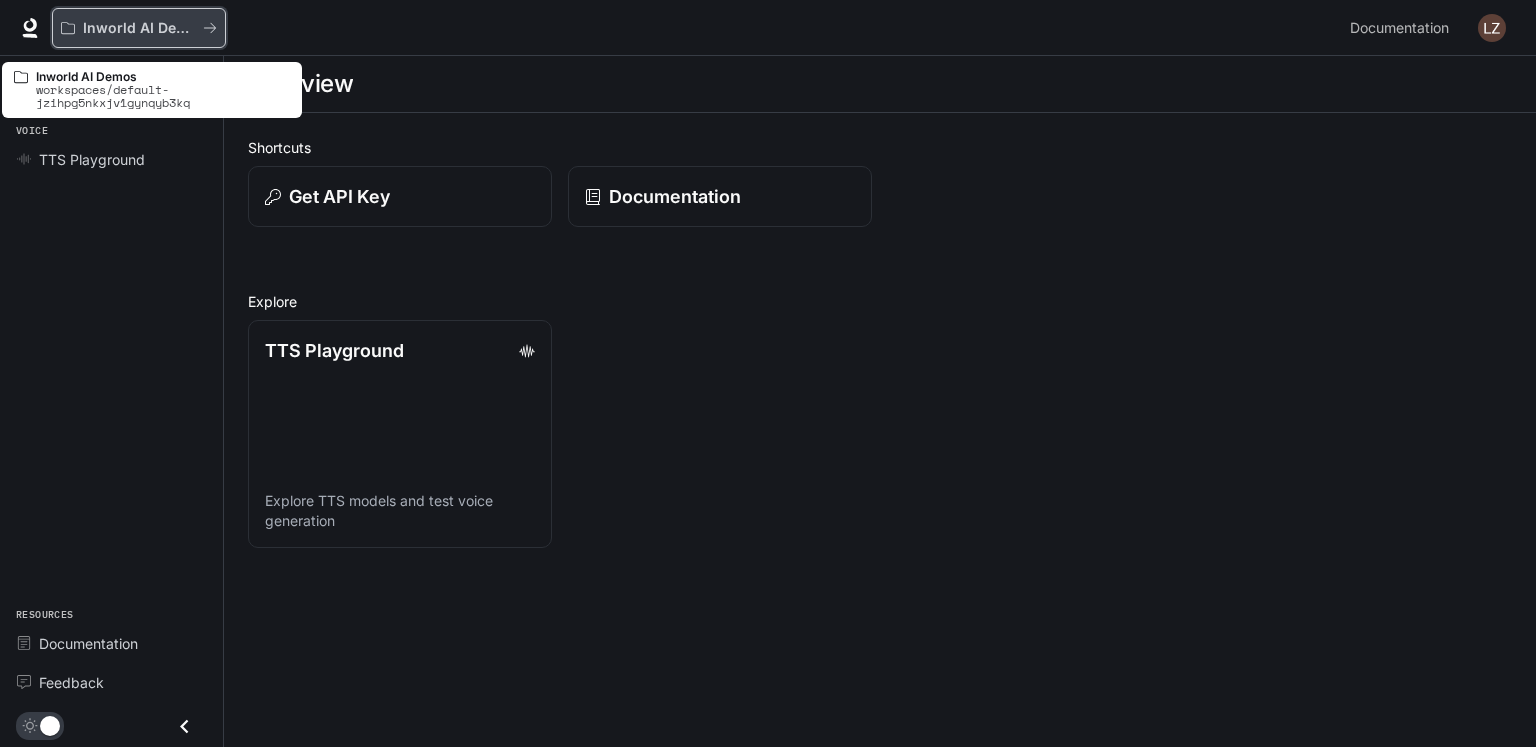 click at bounding box center (210, 28) 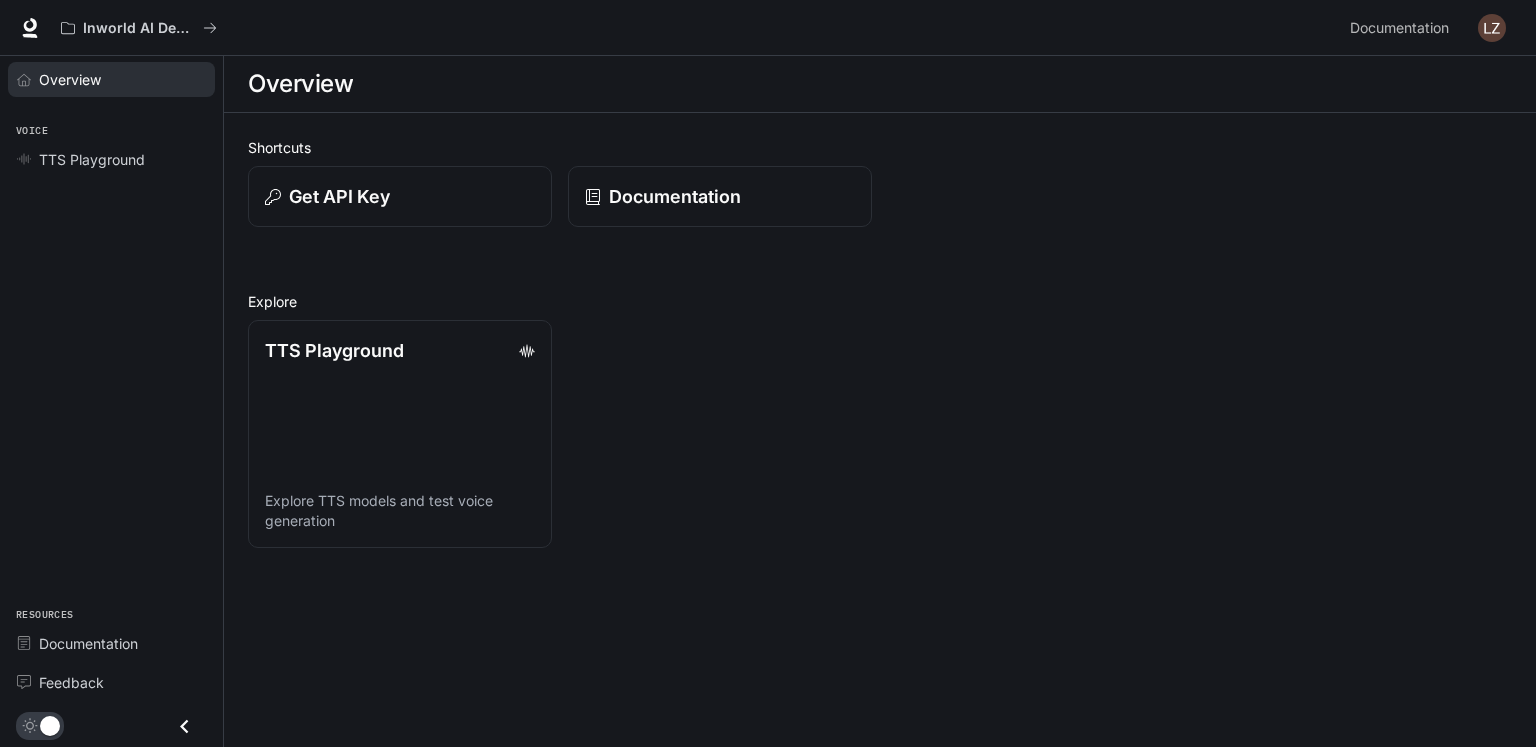 click on "Overview" at bounding box center [70, 79] 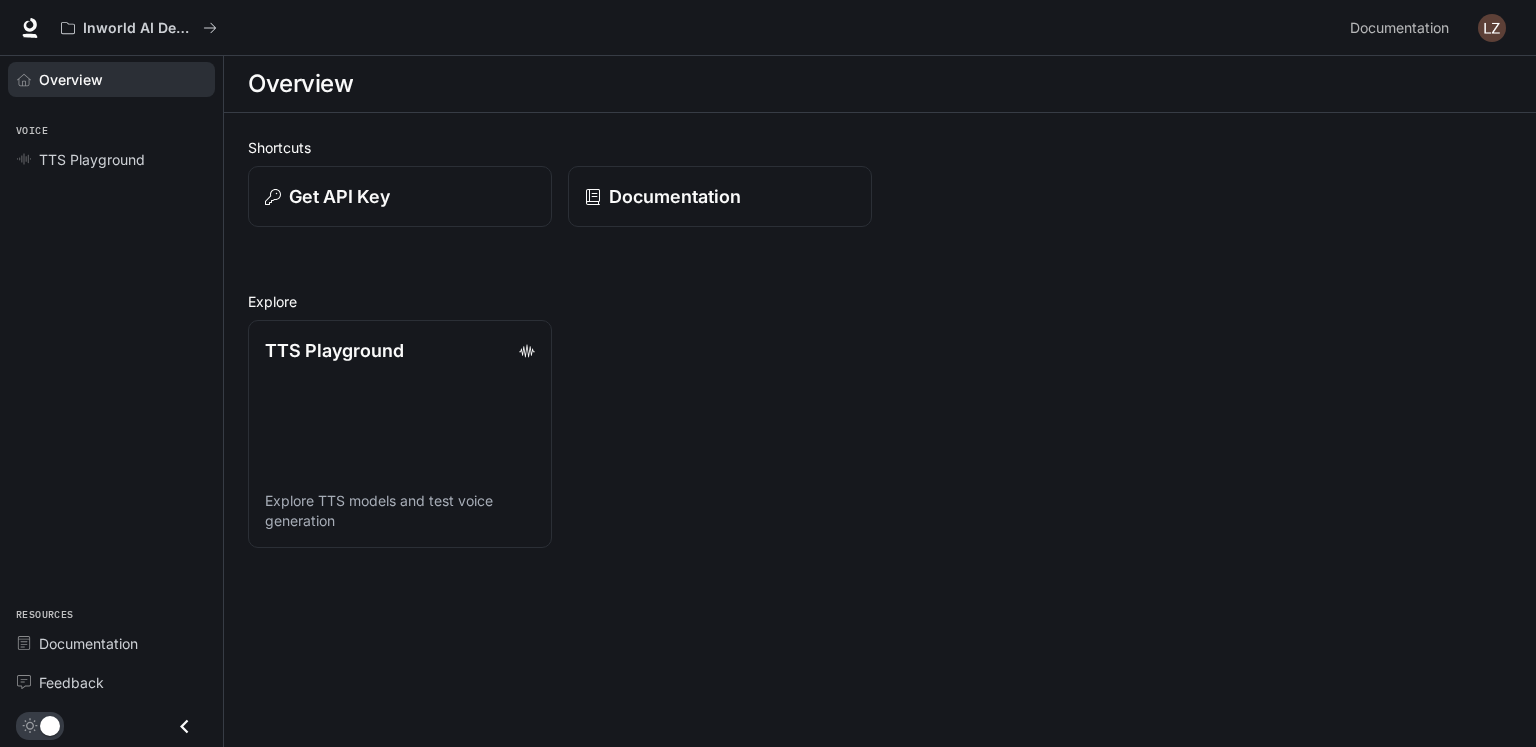 click at bounding box center (184, 726) 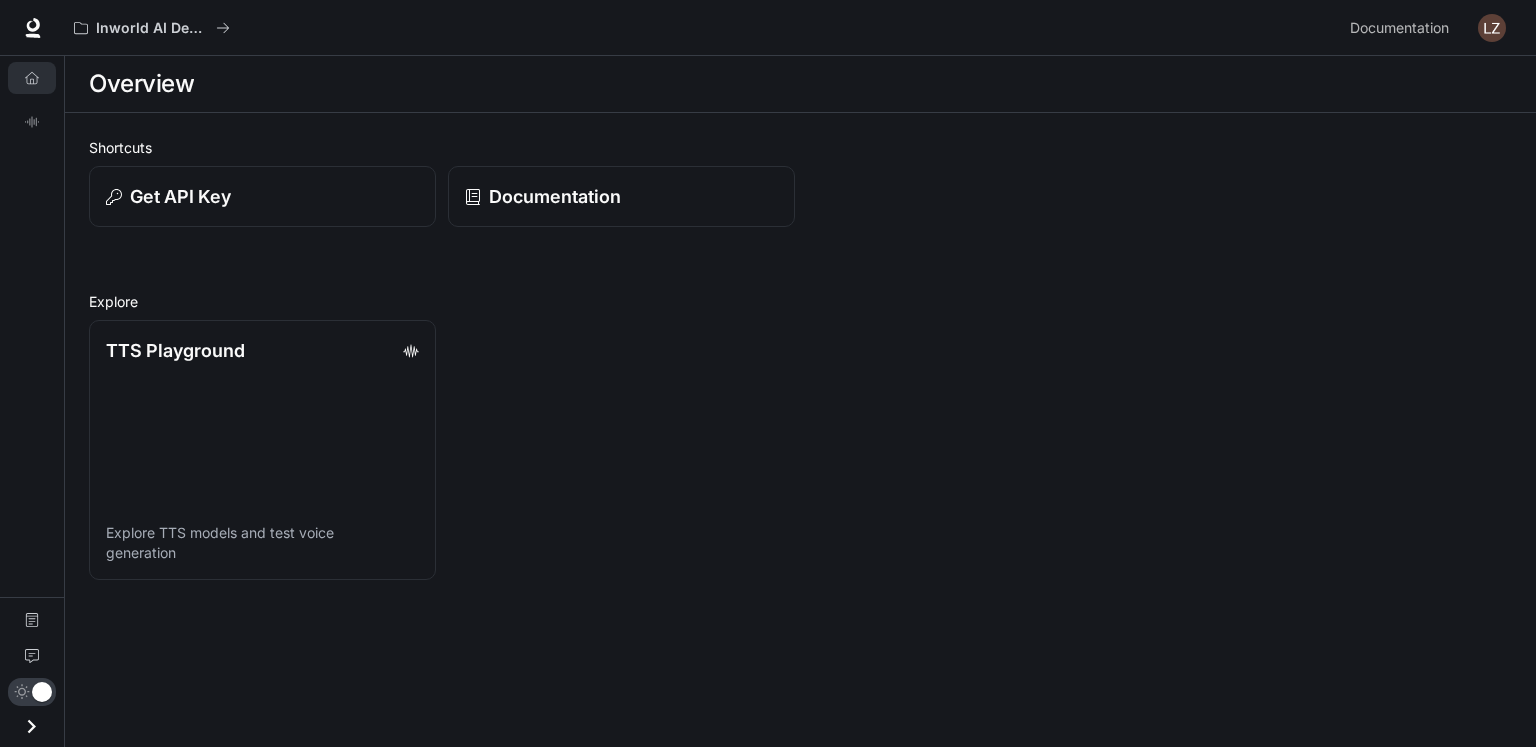 click at bounding box center (31, 726) 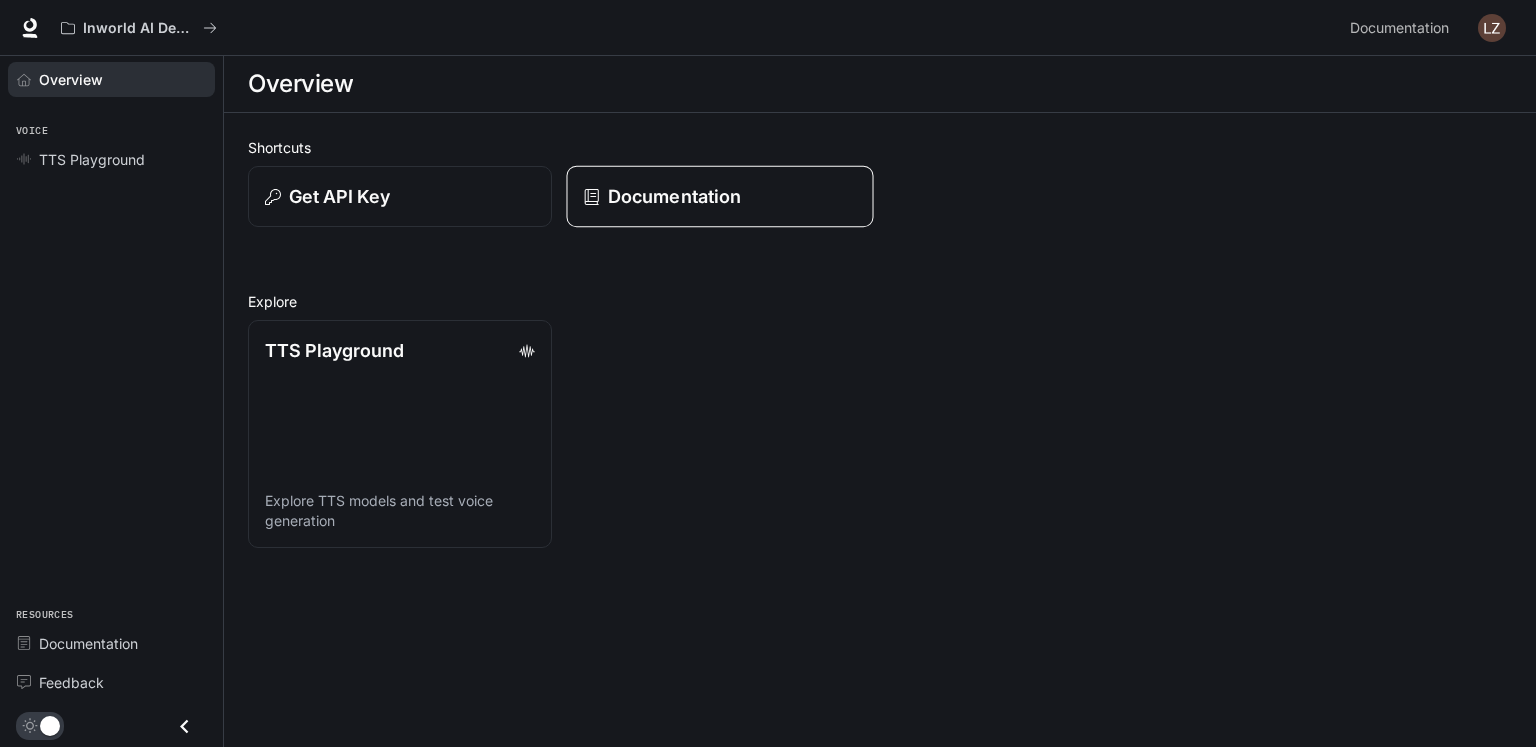 click on "Documentation" at bounding box center (719, 197) 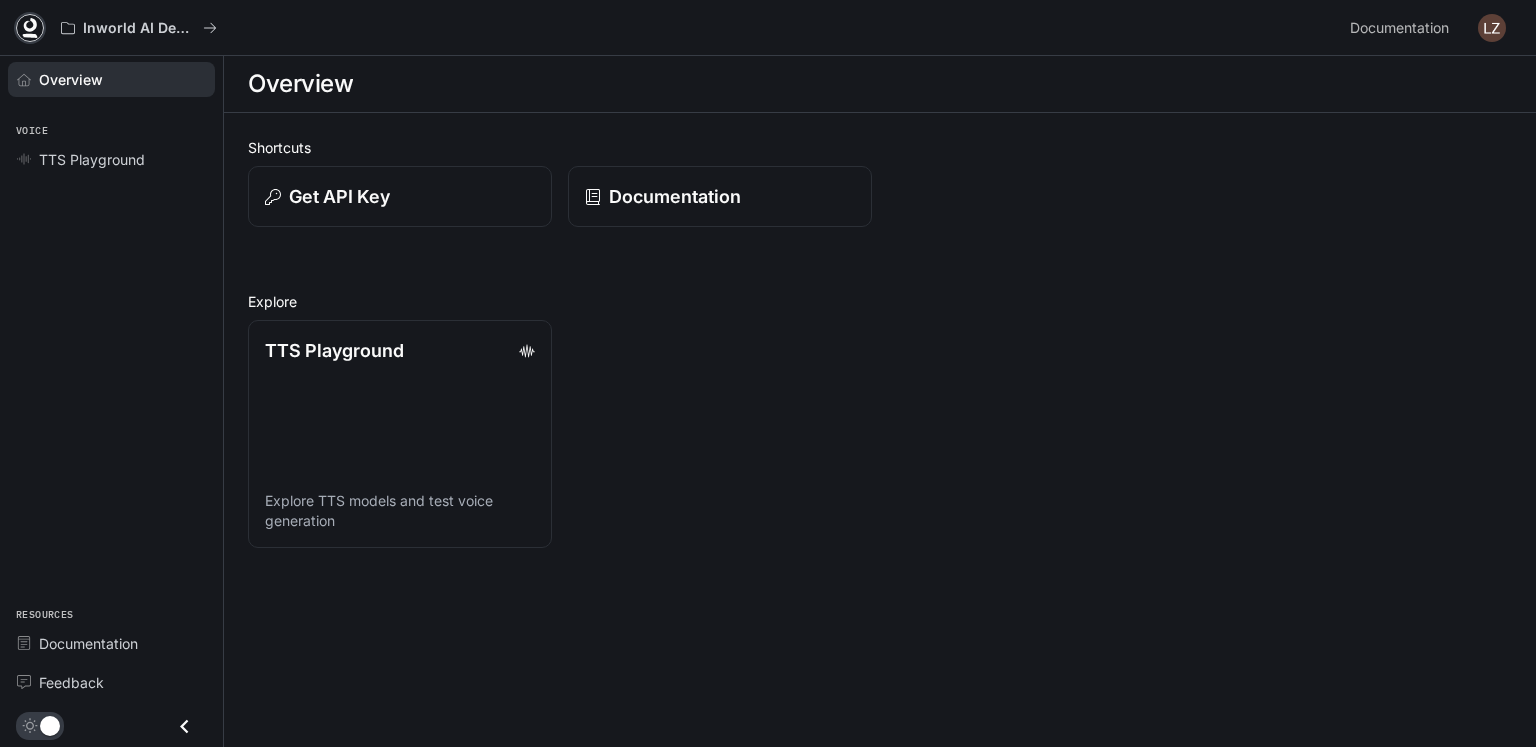 click at bounding box center [30, 25] 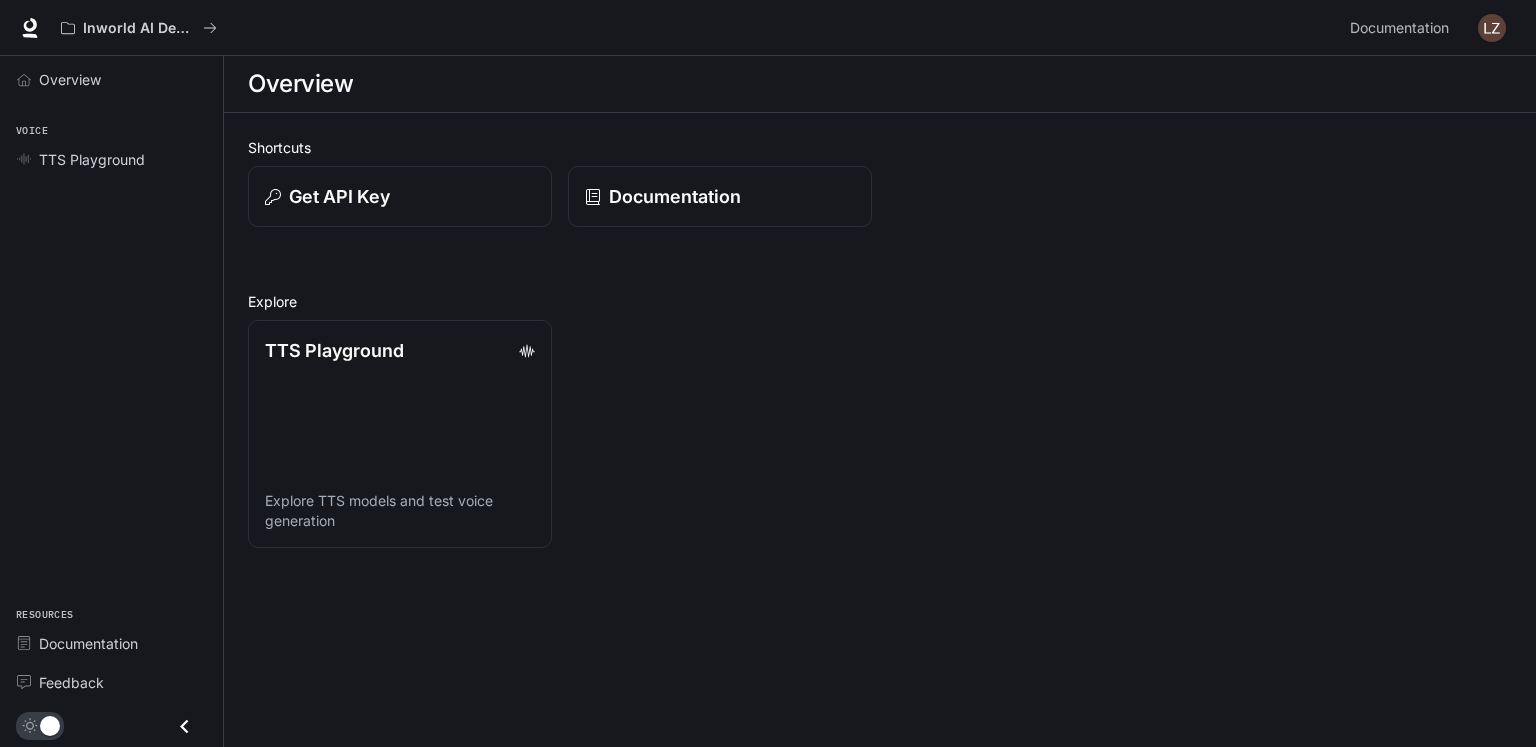 scroll, scrollTop: 0, scrollLeft: 0, axis: both 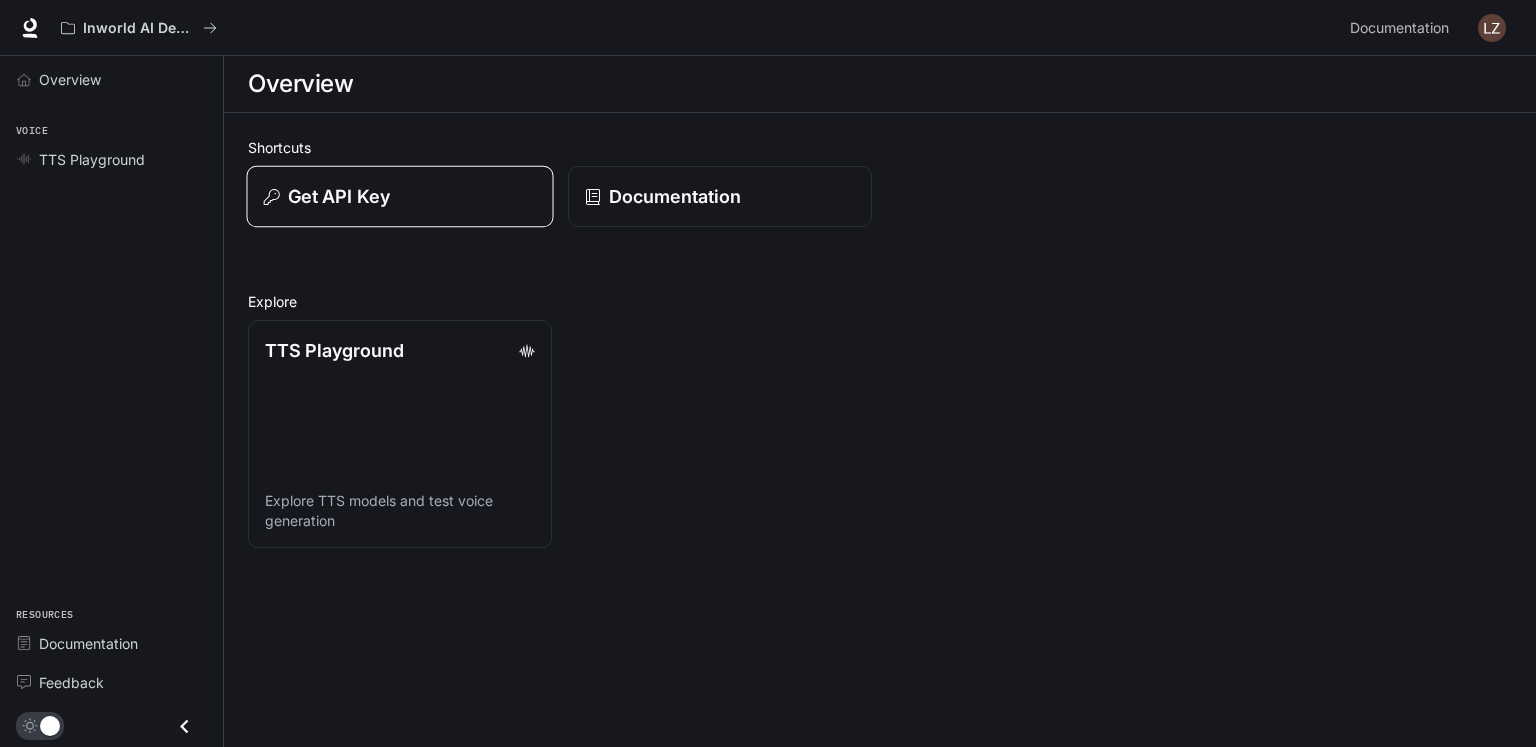 click on "Get API Key" at bounding box center [400, 196] 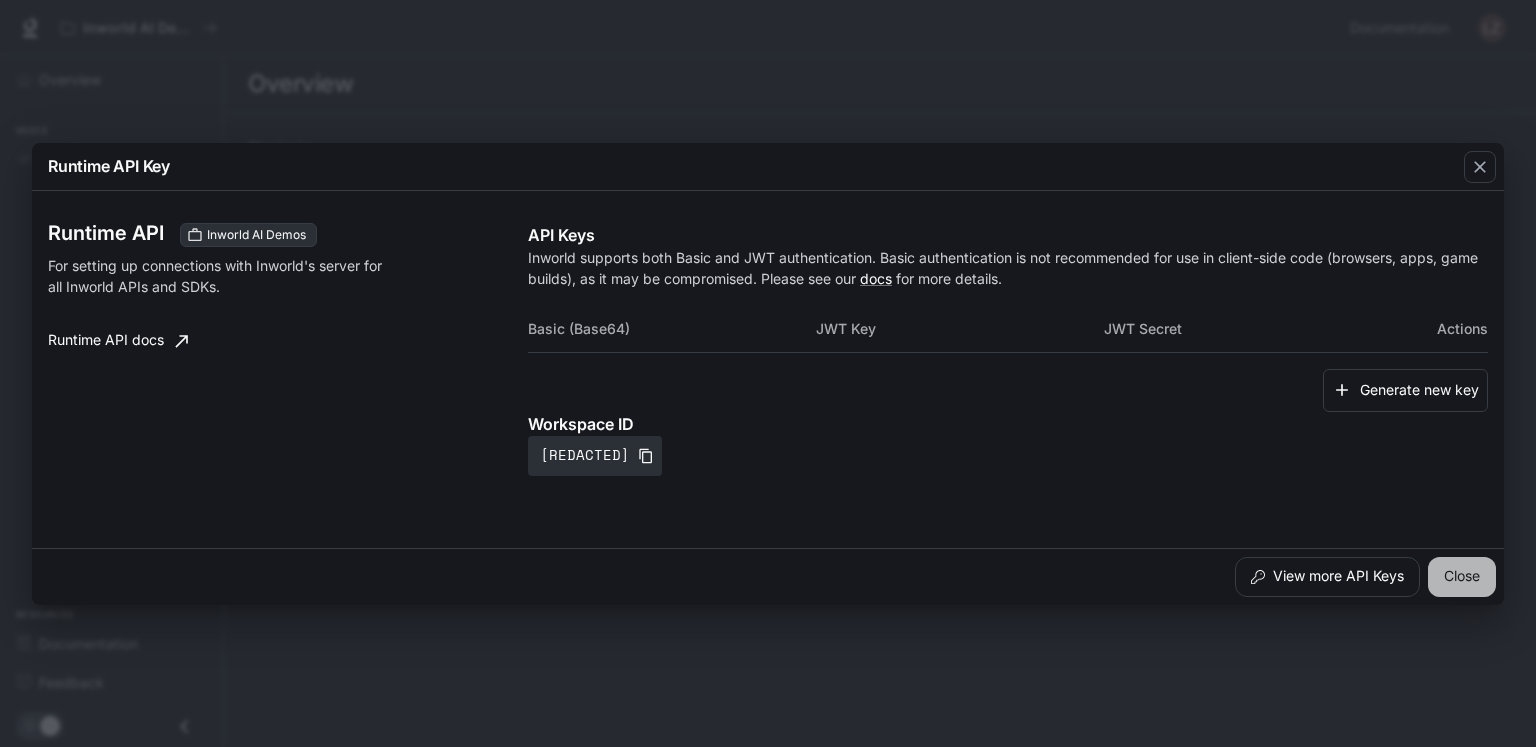 click on "Close" at bounding box center (1462, 577) 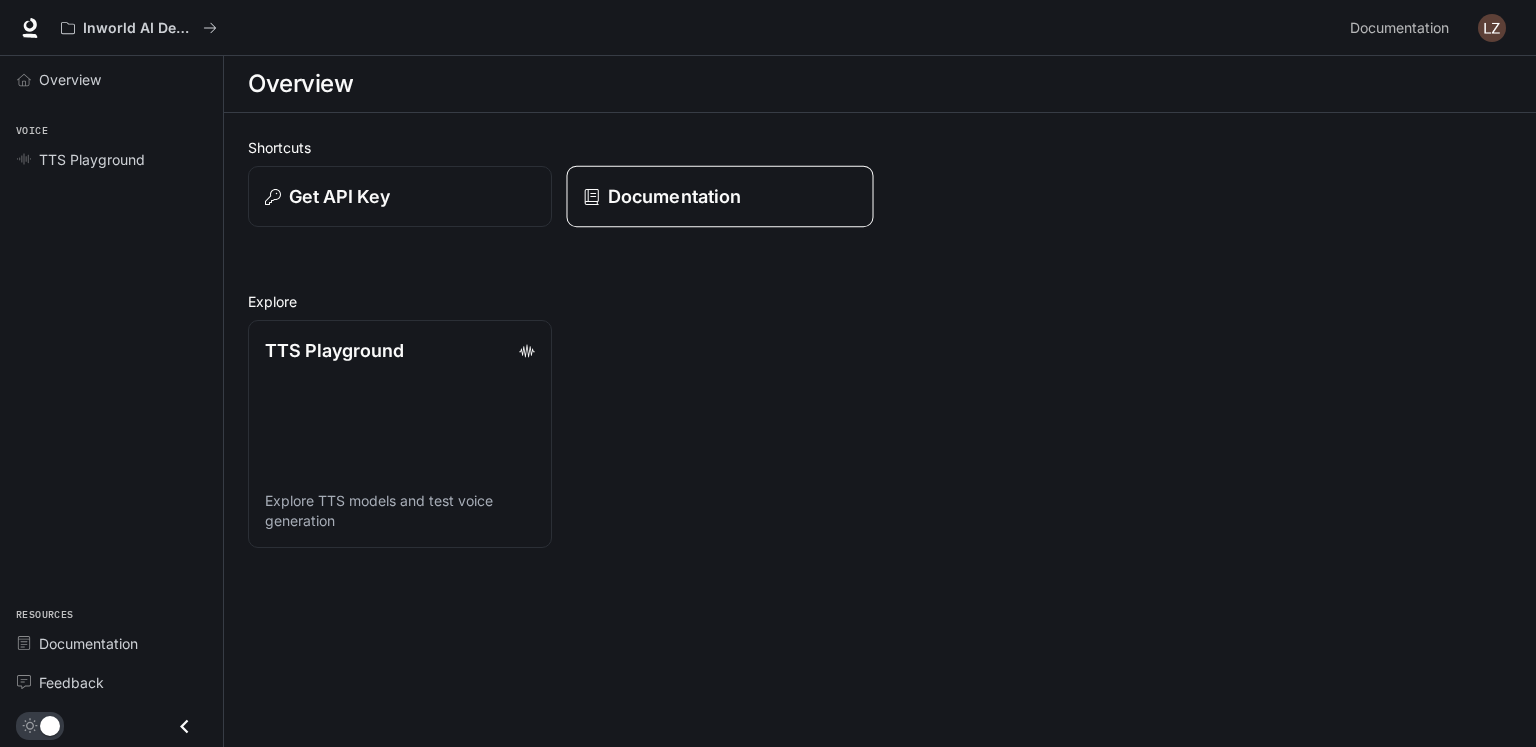 click on "Documentation" at bounding box center [674, 196] 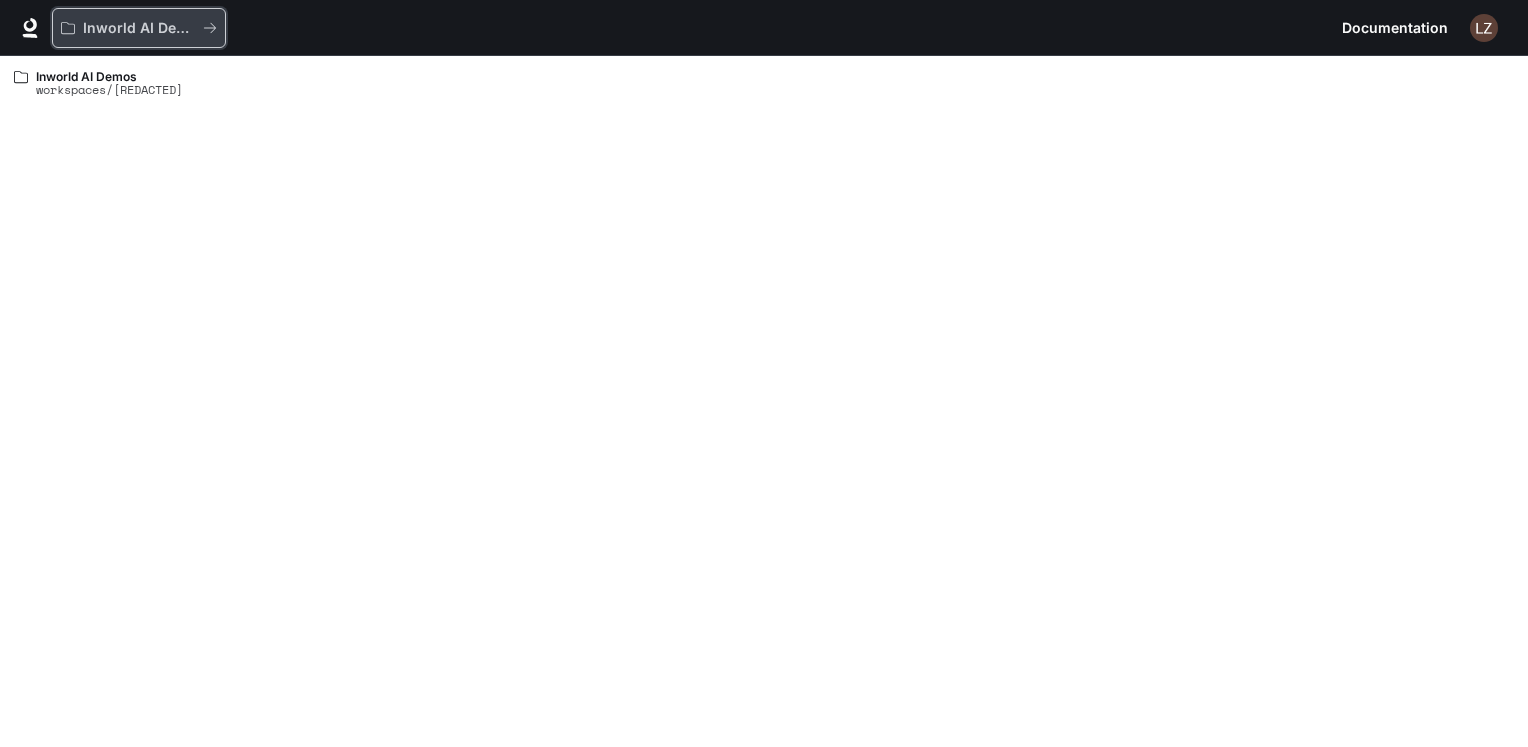 click on "Inworld AI Demos" at bounding box center (139, 28) 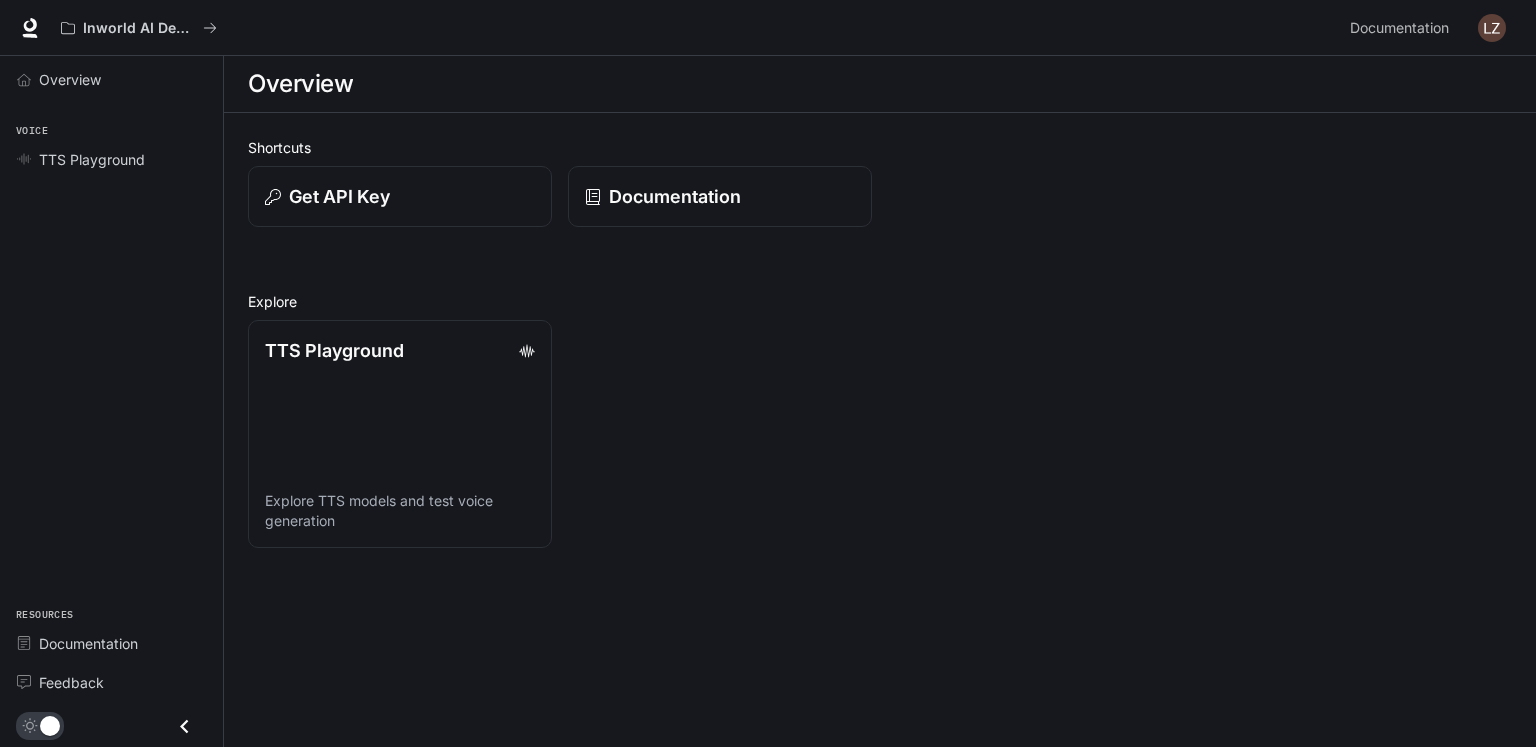 click at bounding box center [1492, 28] 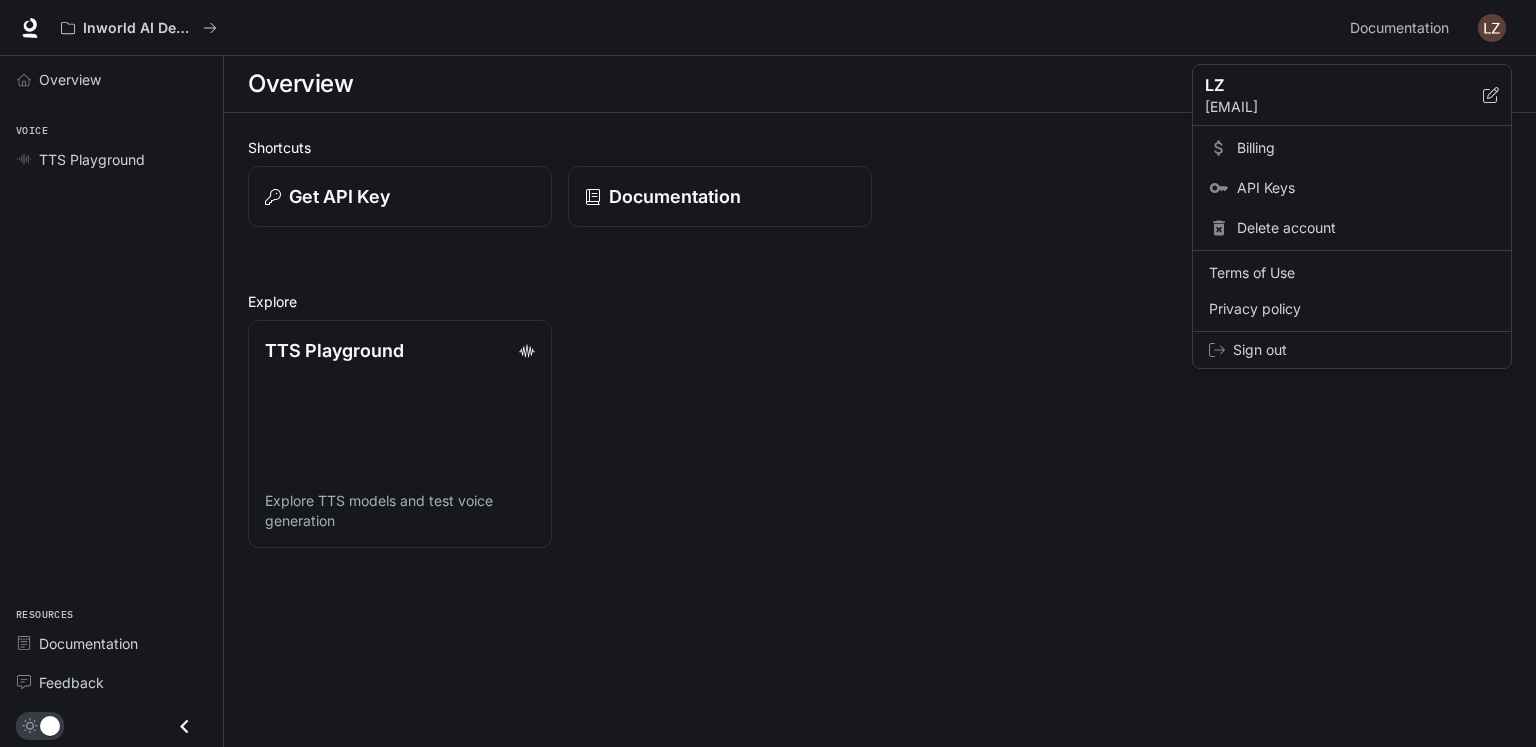 click on "API Keys" at bounding box center [1366, 188] 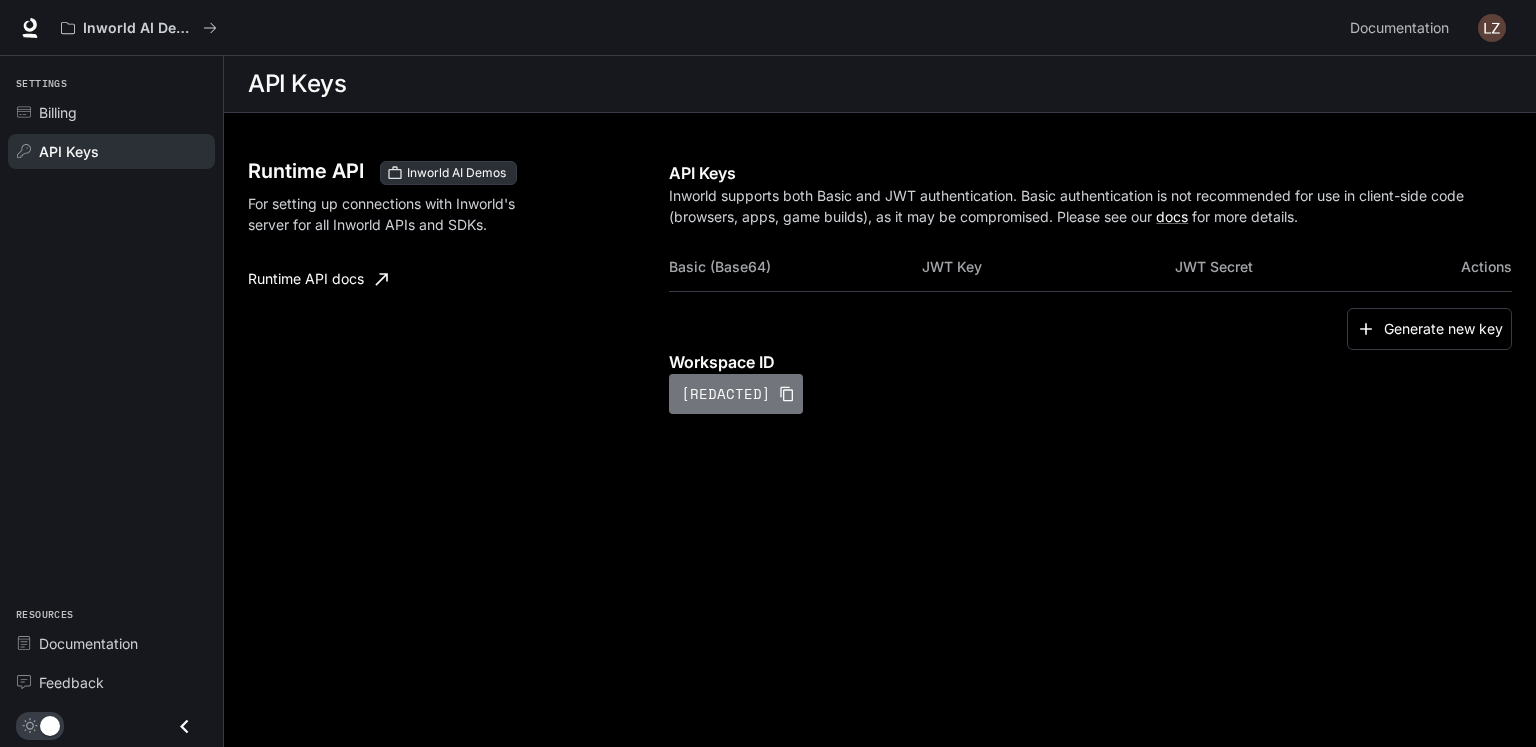 click on "default-jzihpg5nkxjv1gynqyb3kq" at bounding box center [736, 394] 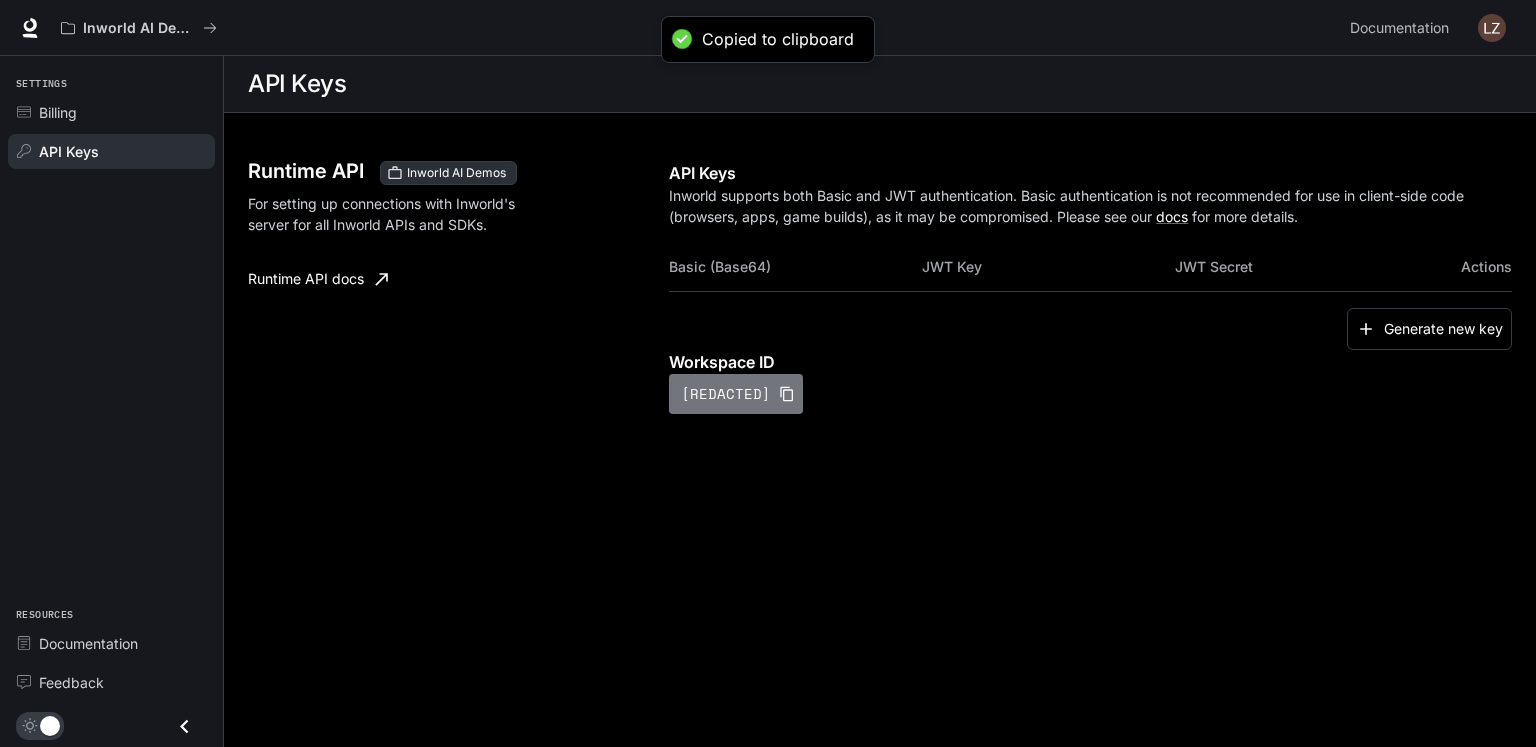 click on "default-jzihpg5nkxjv1gynqyb3kq" at bounding box center [736, 394] 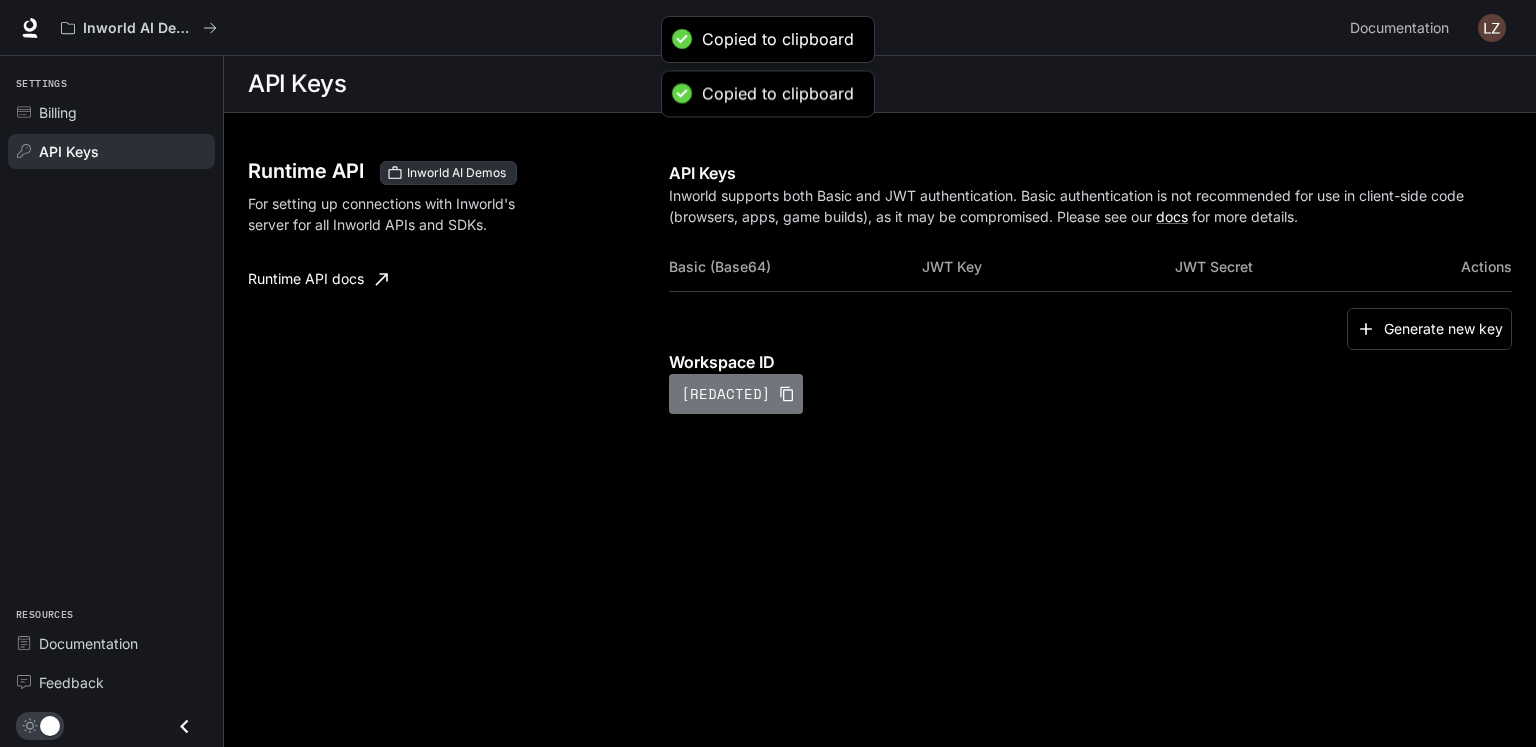 click on "default-jzihpg5nkxjv1gynqyb3kq" at bounding box center (736, 394) 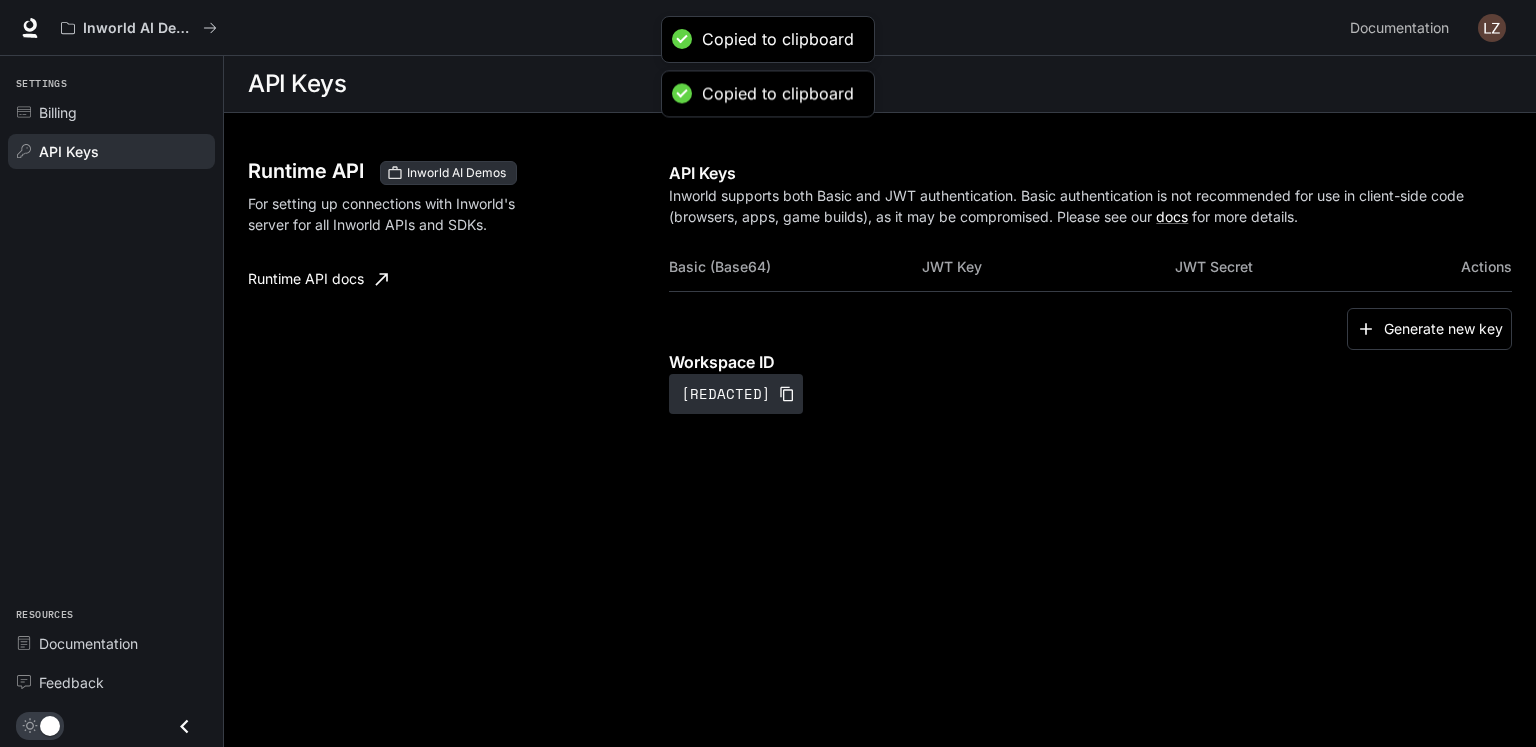 click on "Runtime API Inworld AI Demos For setting up connections with Inworld's server for all Inworld APIs and SDKs. Runtime API docs API Keys Inworld supports both Basic and JWT authentication. Basic authentication is not recommended for use in client-side code (browsers, apps, game builds), as it may be compromised. Please see our   docs   for more details. Basic (Base64) JWT Key JWT Secret Actions Generate new key Workspace ID default-jzihpg5nkxjv1gynqyb3kq" at bounding box center (880, 307) 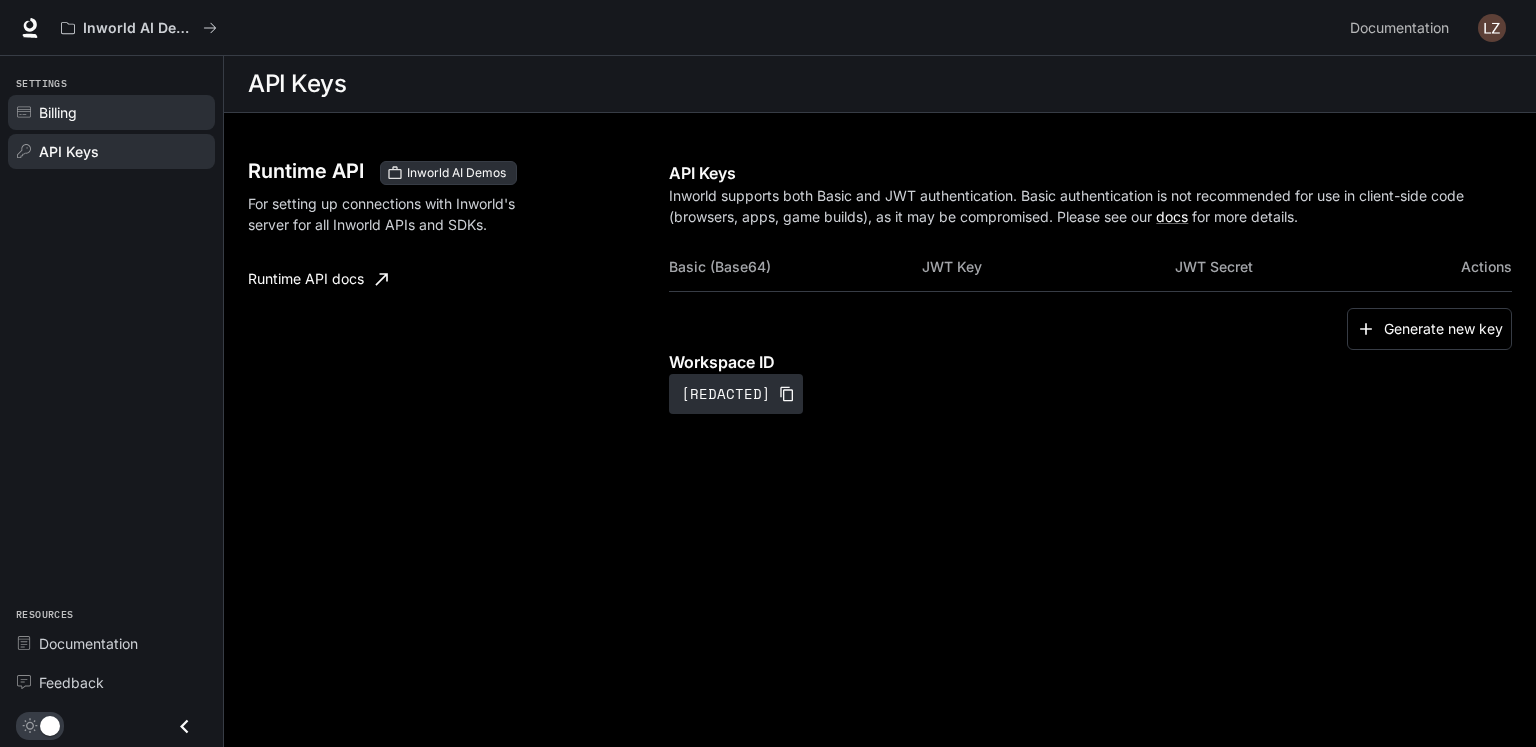 click on "Billing" at bounding box center [111, 112] 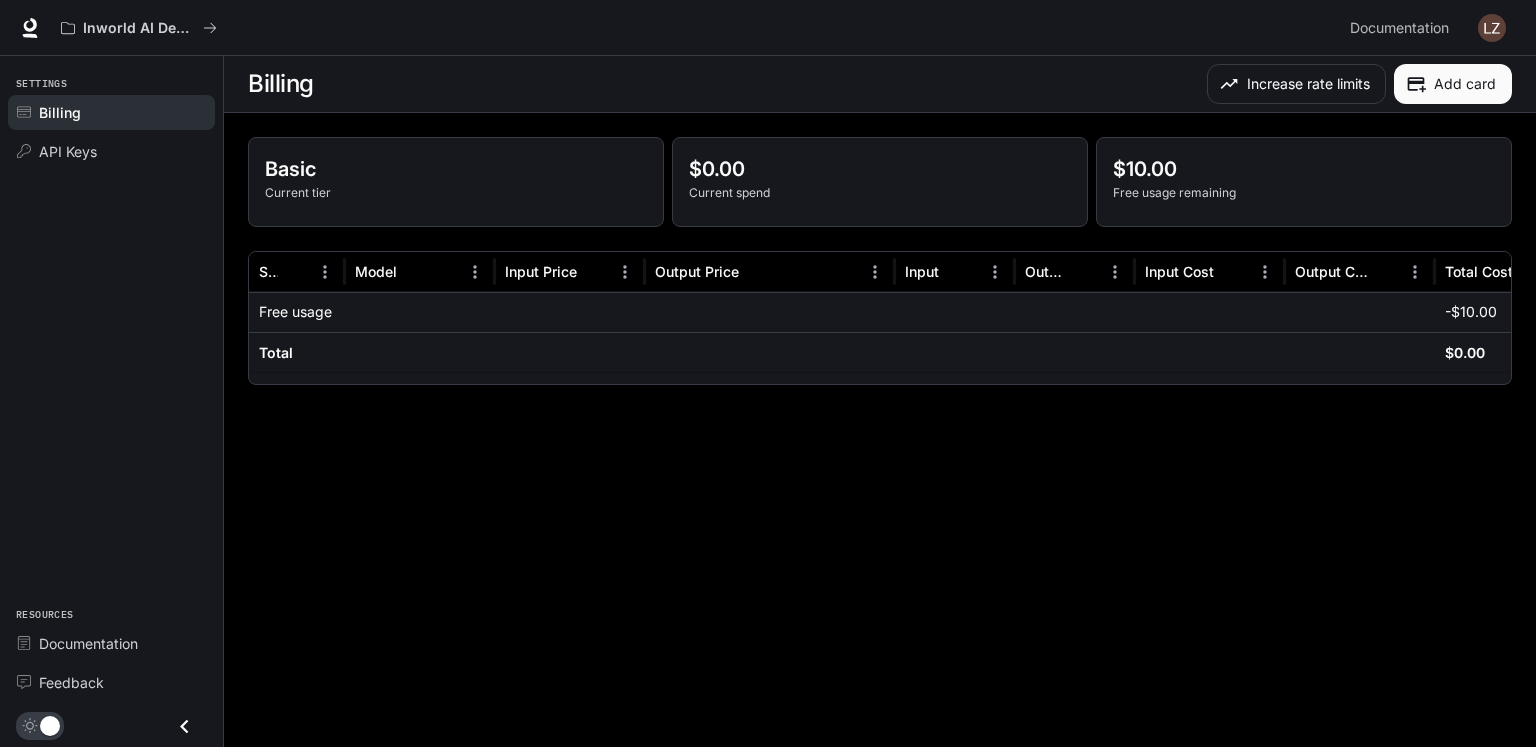 click on "Total" at bounding box center [276, 353] 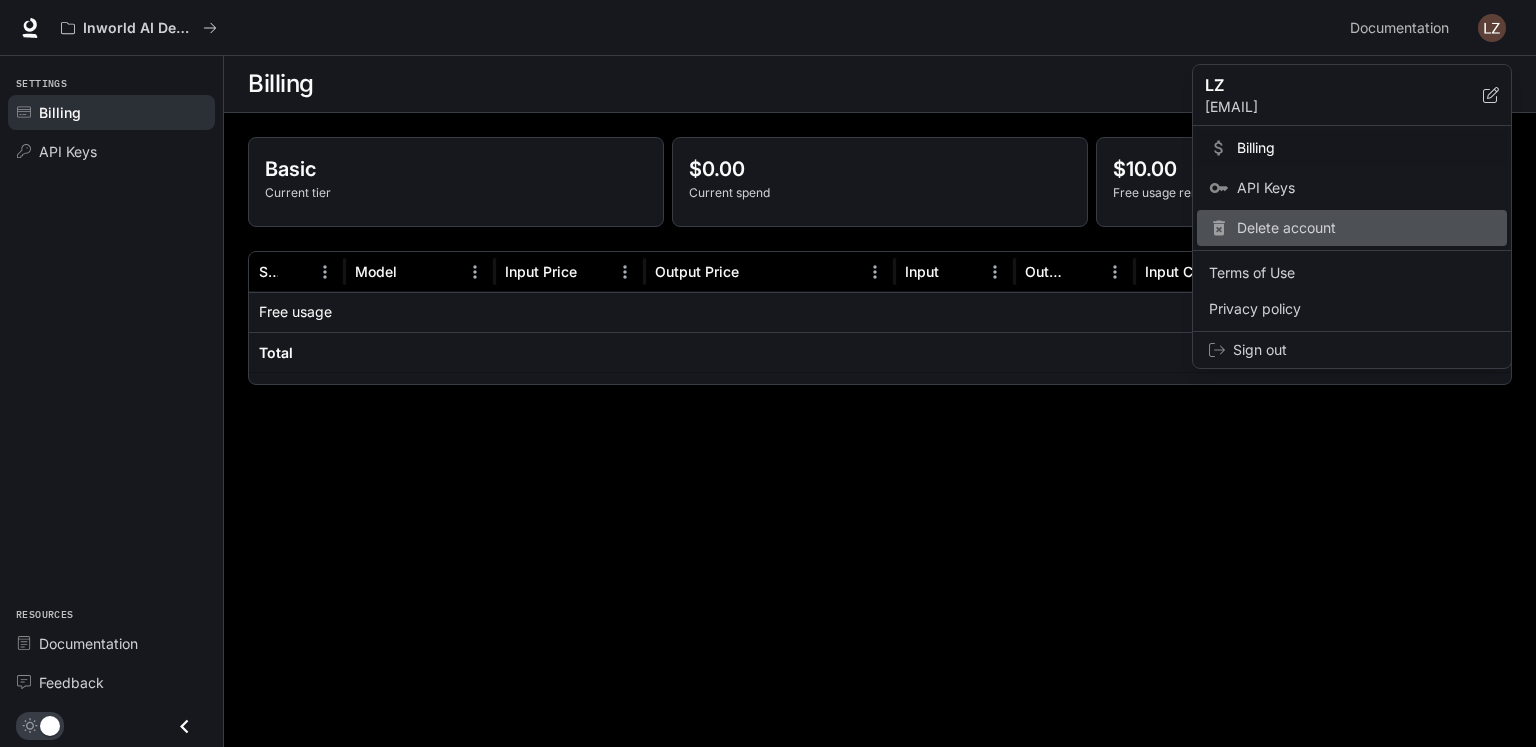 click on "Delete account" at bounding box center (1366, 228) 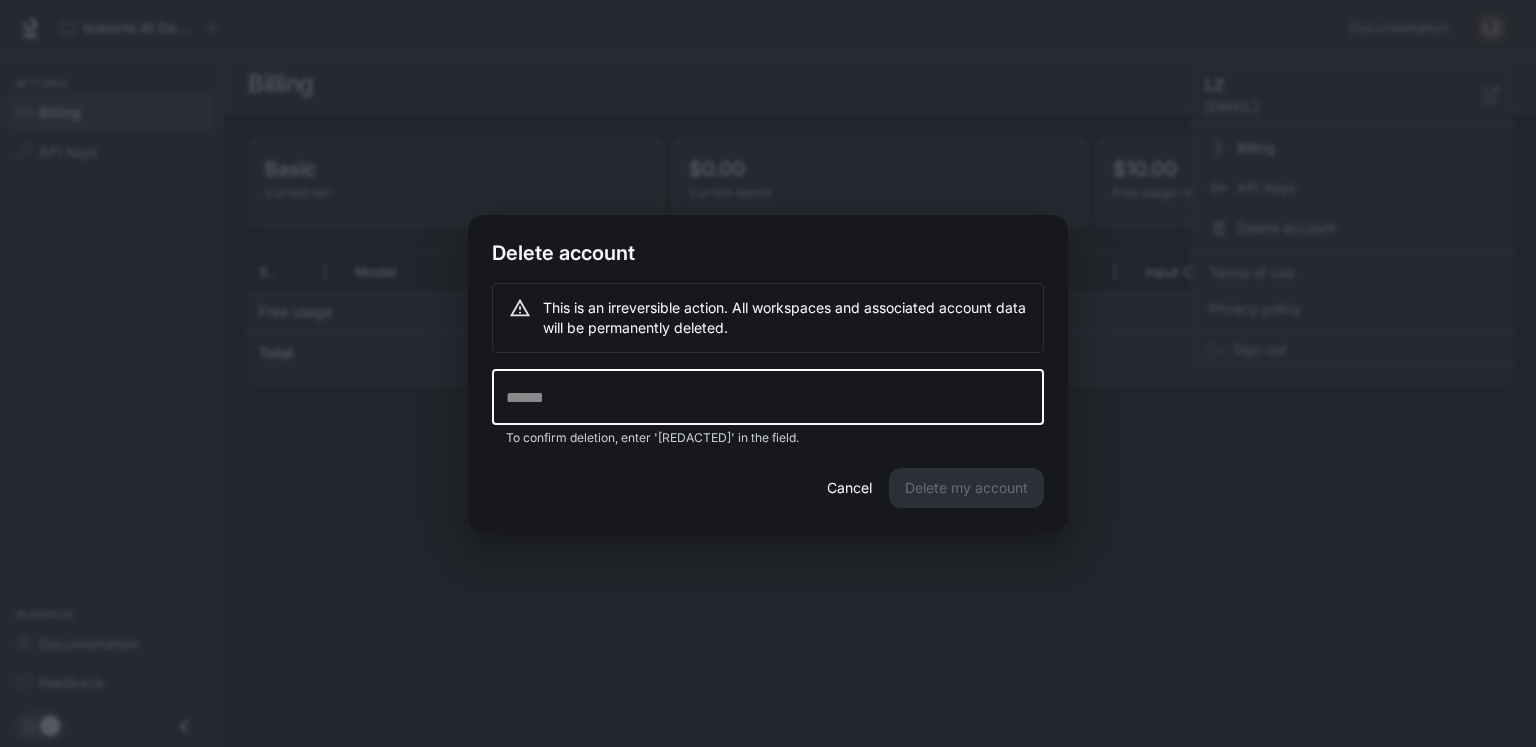 click at bounding box center [768, 397] 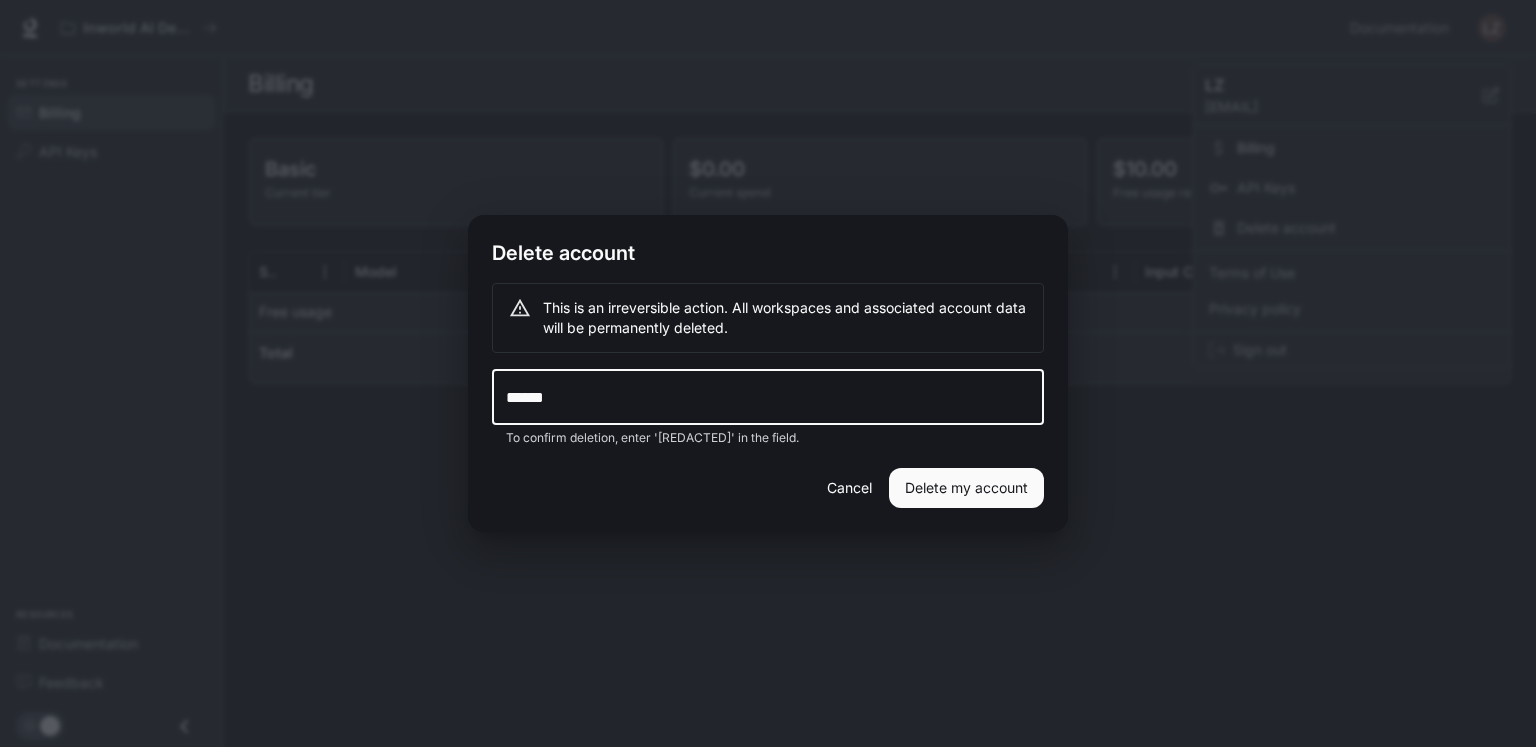 type on "******" 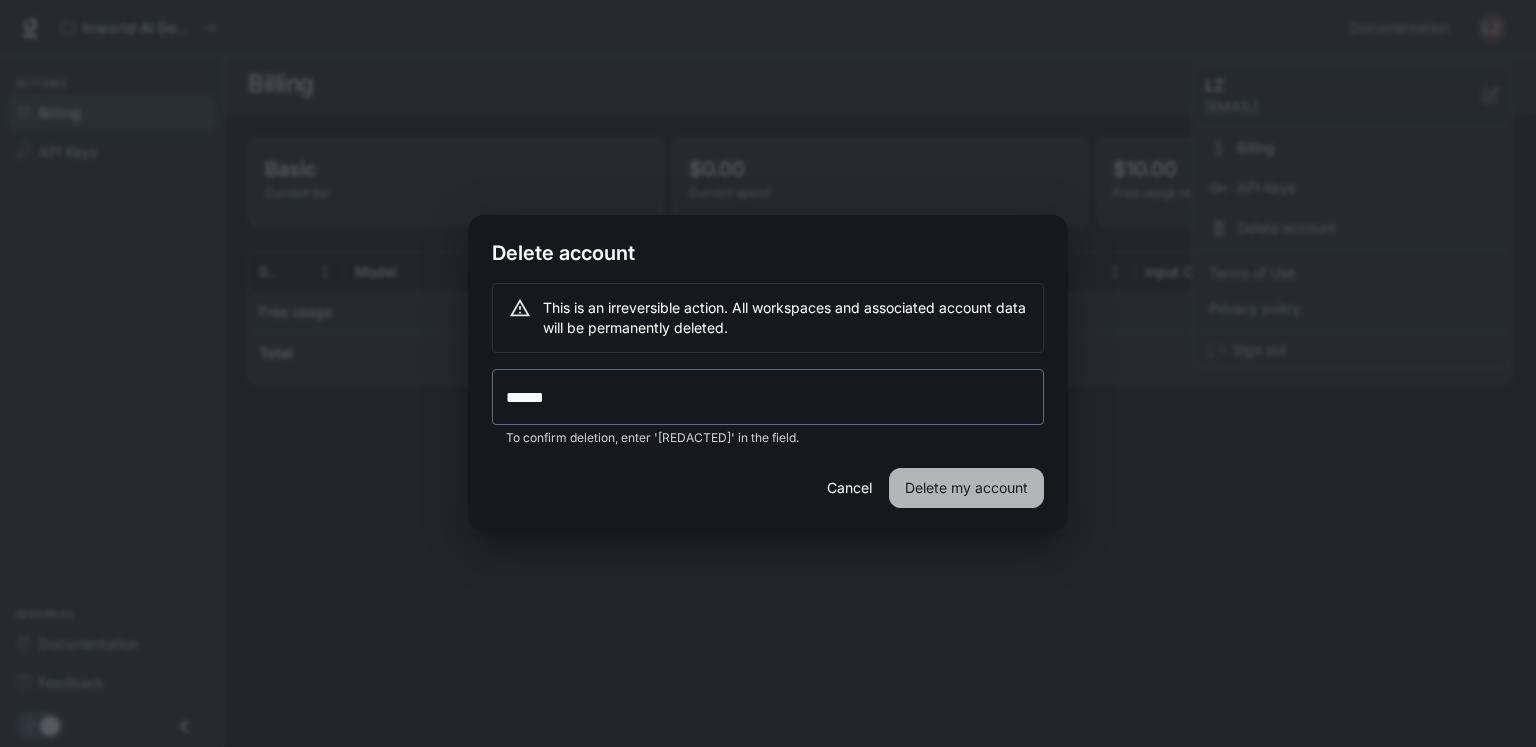 click on "Delete my account" at bounding box center (966, 488) 